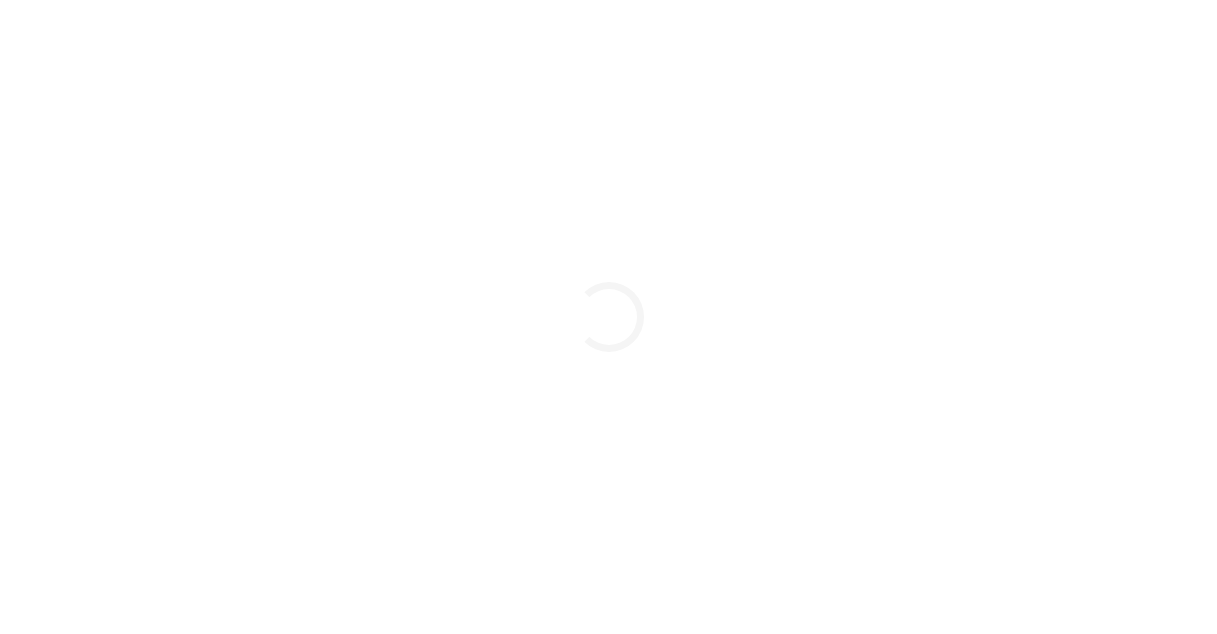scroll, scrollTop: 0, scrollLeft: 0, axis: both 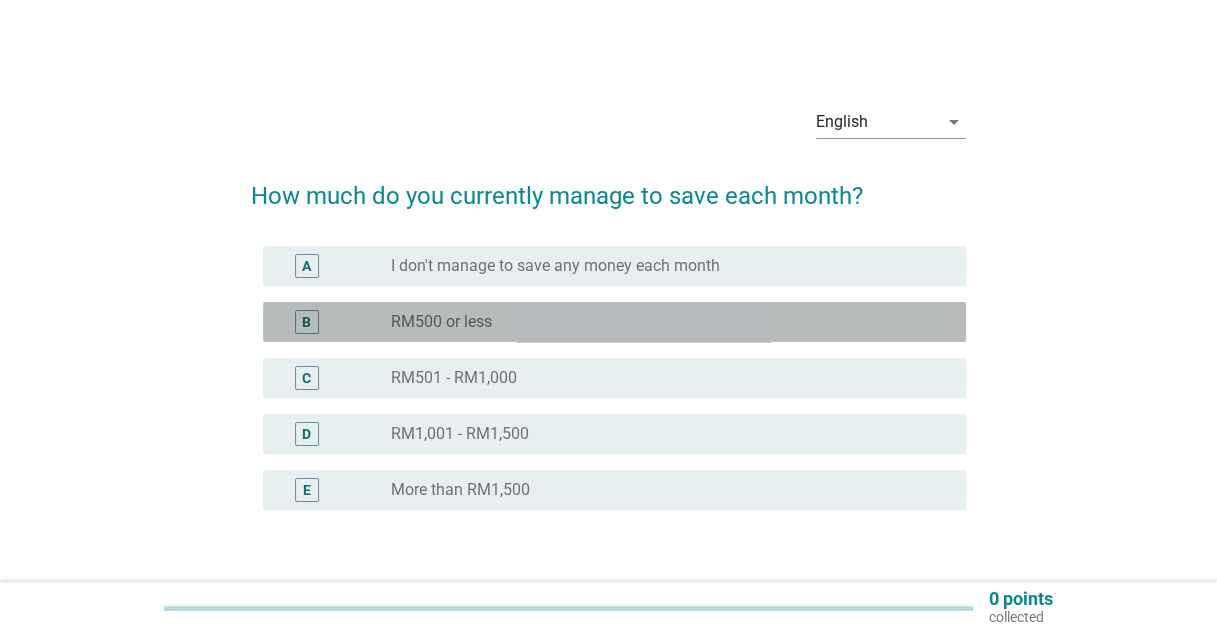 click on "RM500 or less" at bounding box center [441, 322] 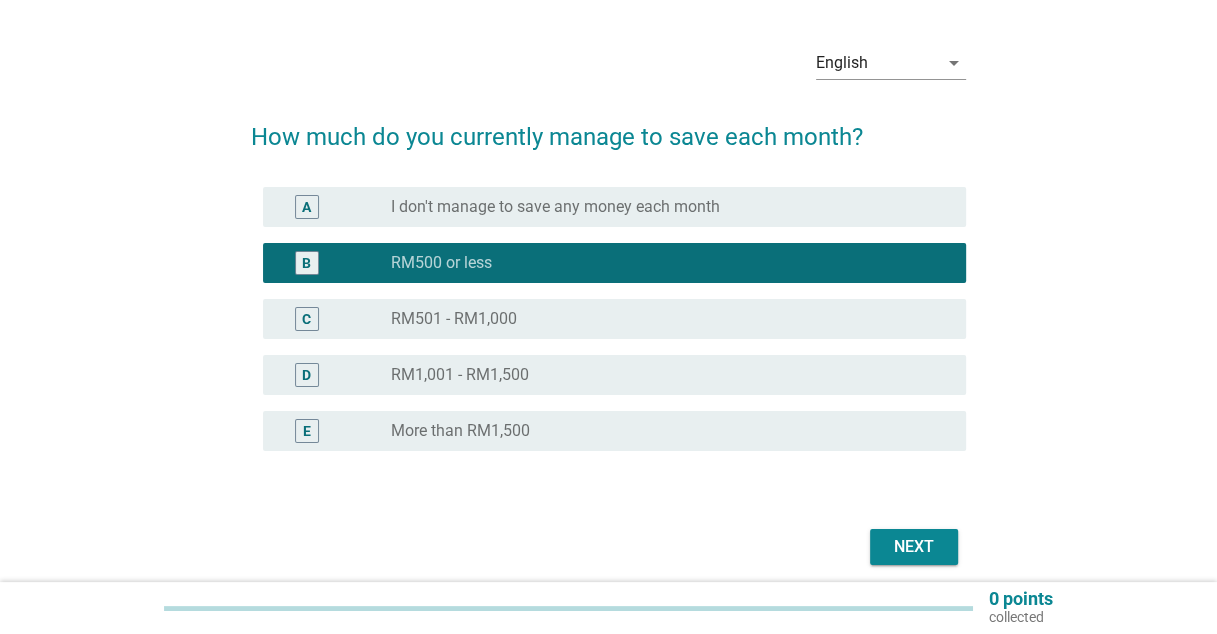 scroll, scrollTop: 137, scrollLeft: 0, axis: vertical 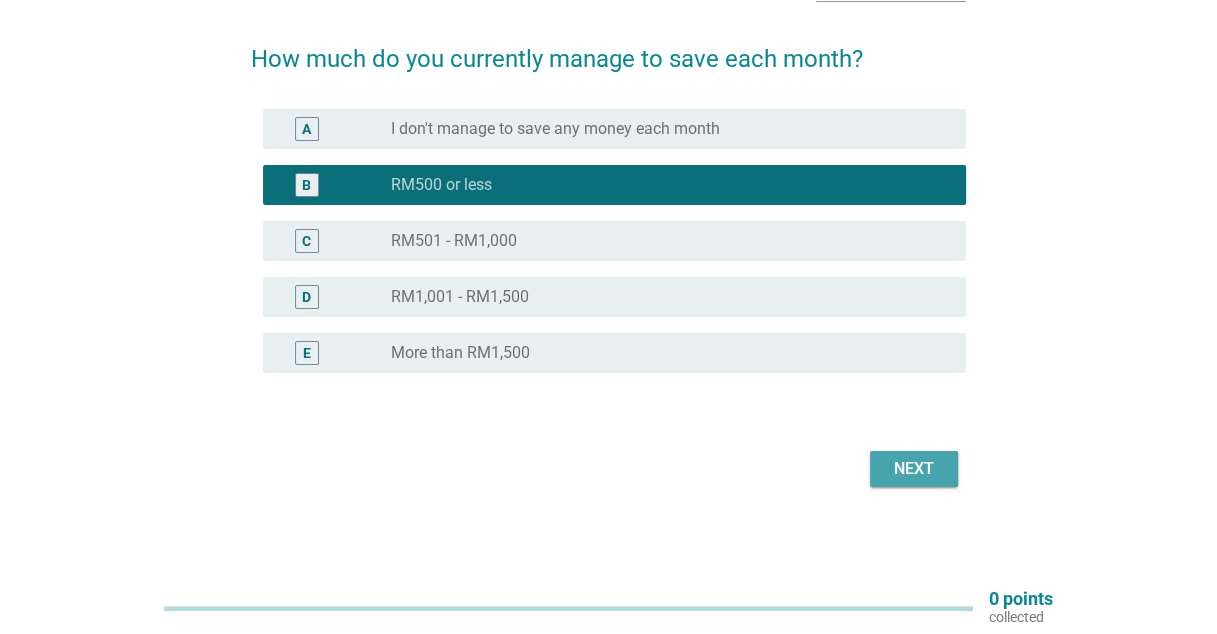 click on "Next" at bounding box center (914, 469) 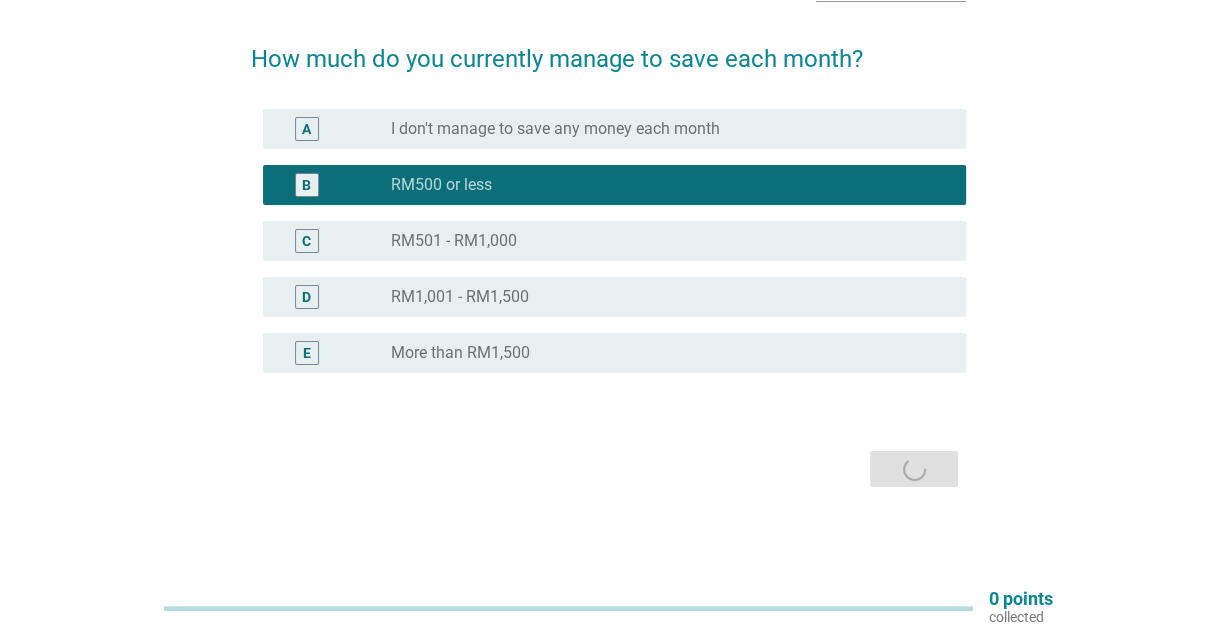 scroll, scrollTop: 0, scrollLeft: 0, axis: both 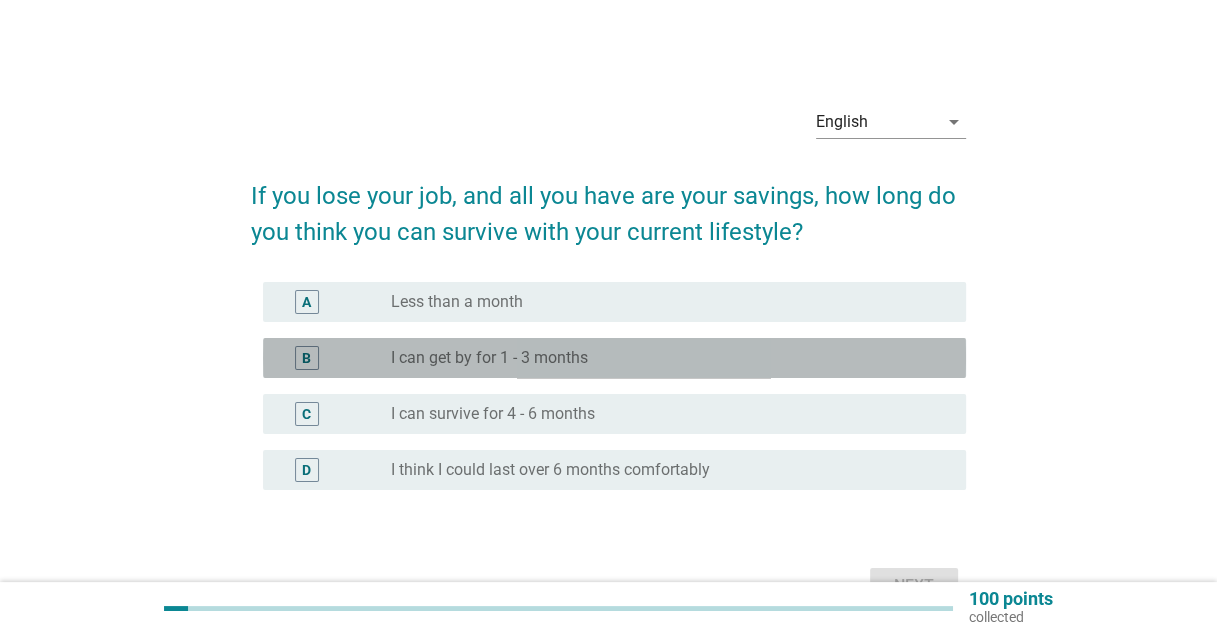 click on "B     radio_button_unchecked I can get by for 1 - 3 months" at bounding box center (614, 358) 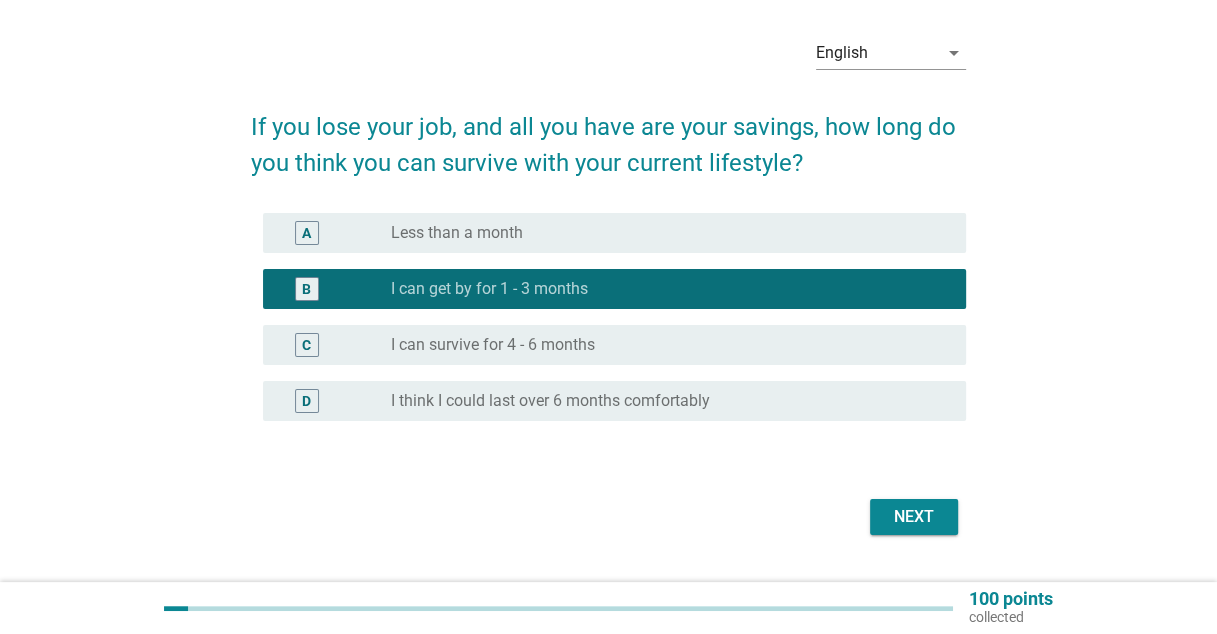 scroll, scrollTop: 100, scrollLeft: 0, axis: vertical 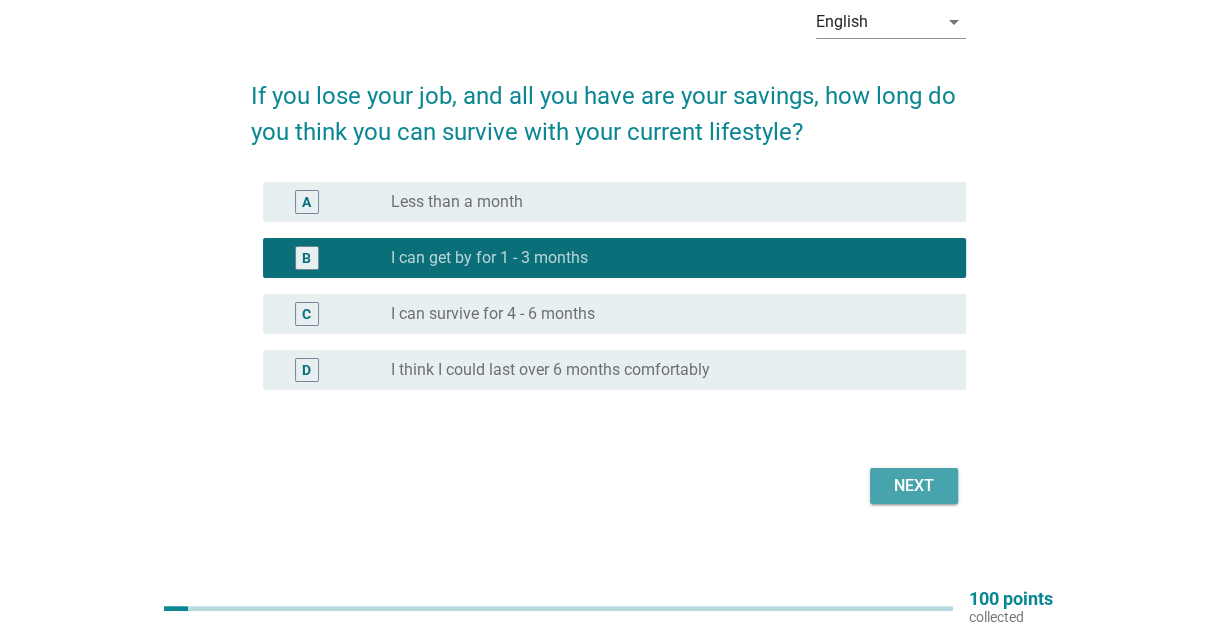 click on "Next" at bounding box center (914, 486) 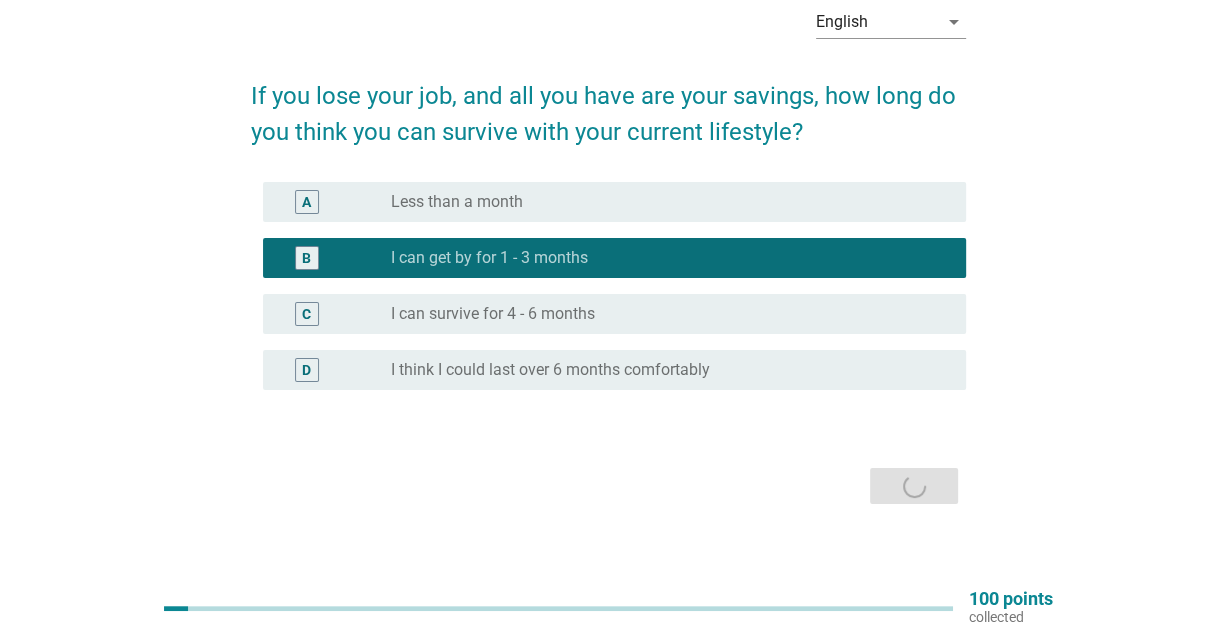 scroll, scrollTop: 0, scrollLeft: 0, axis: both 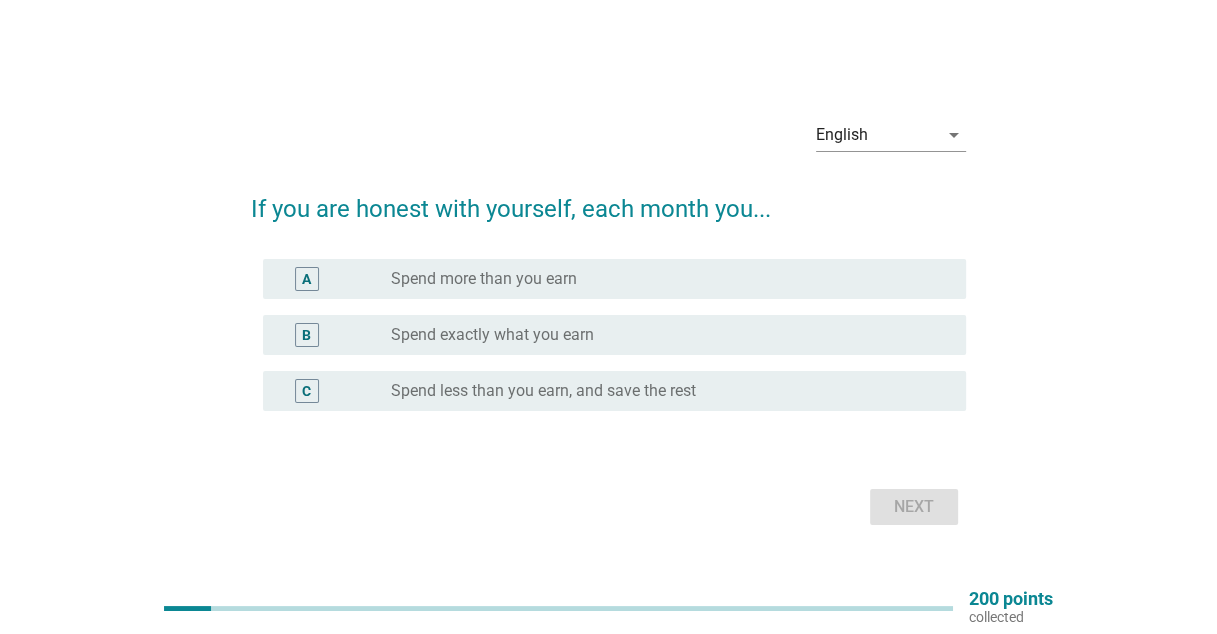 click on "Spend less than you earn, and save the rest" at bounding box center (543, 391) 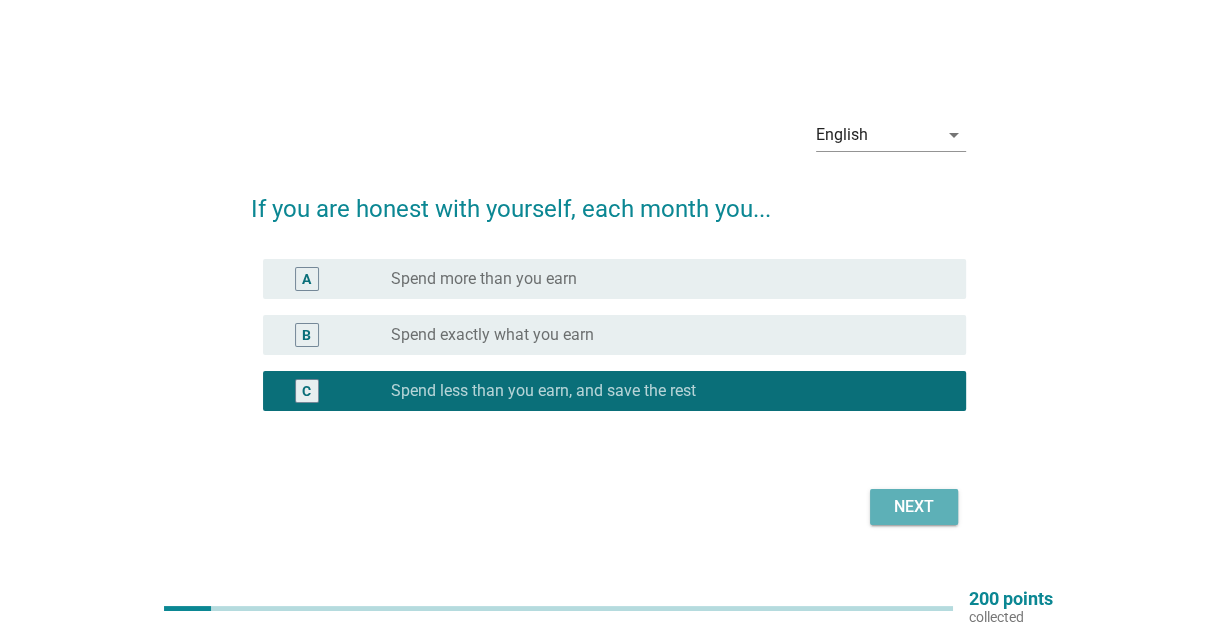 click on "Next" at bounding box center (914, 507) 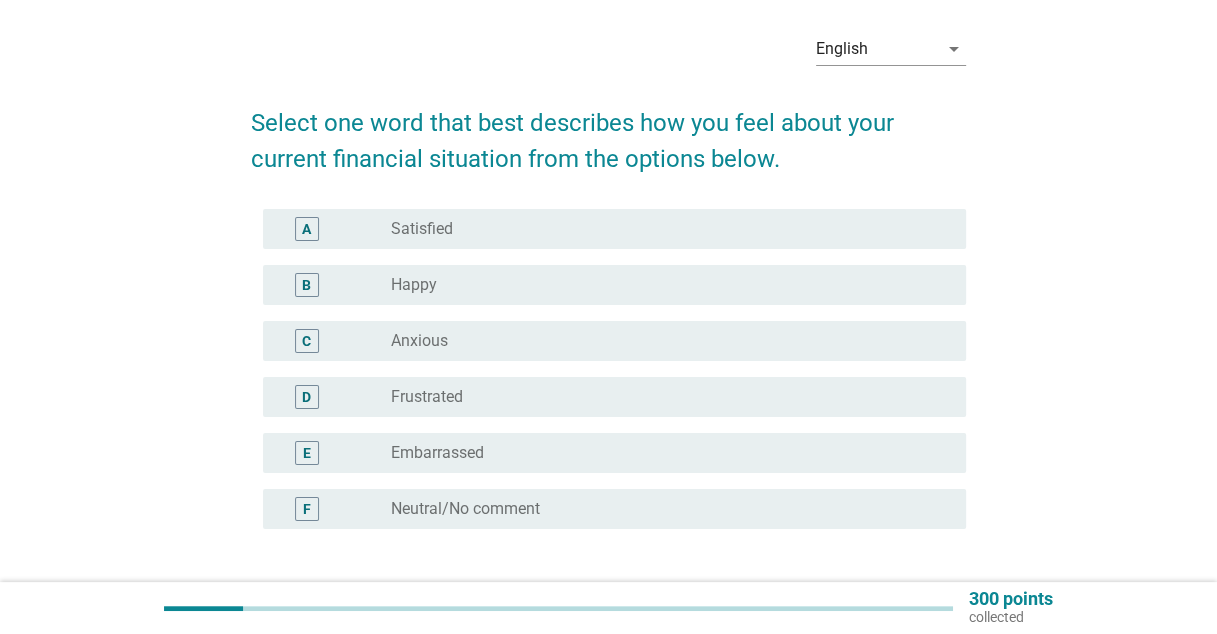 scroll, scrollTop: 100, scrollLeft: 0, axis: vertical 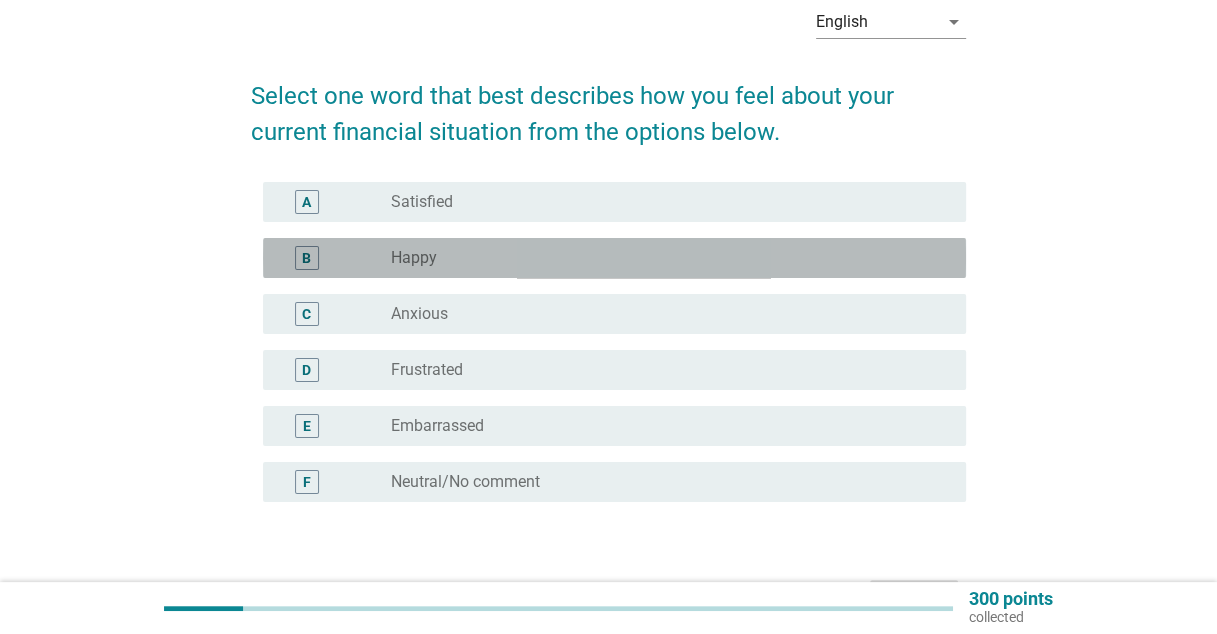 click on "radio_button_unchecked Happy" at bounding box center (662, 258) 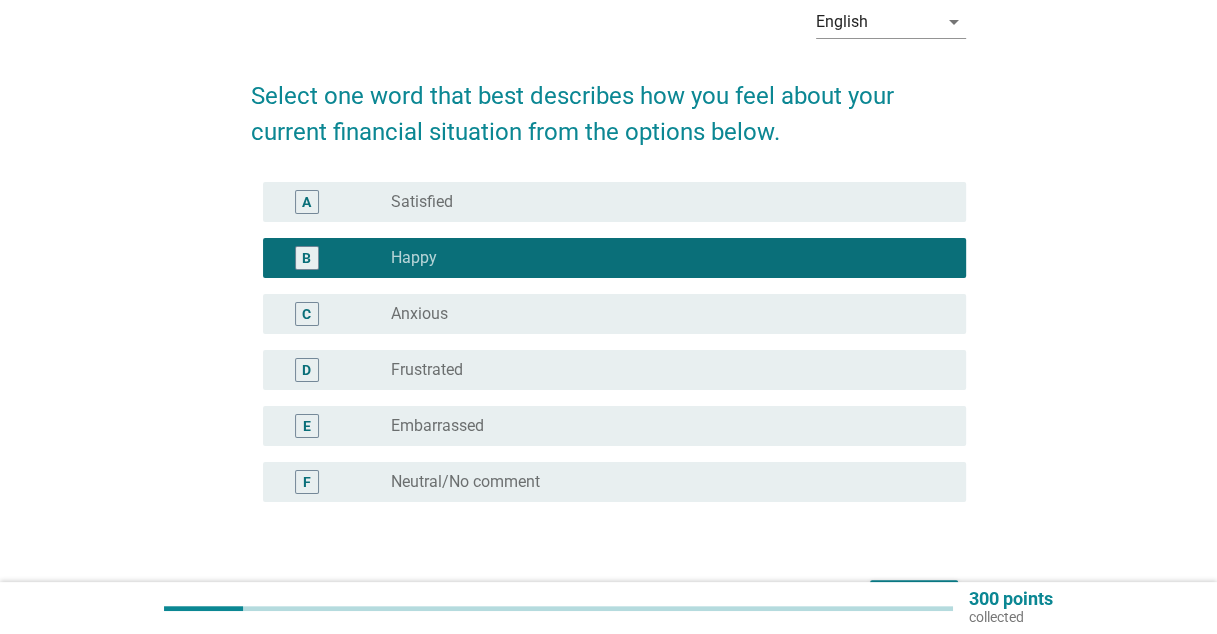 click on "radio_button_unchecked Satisfied" at bounding box center (662, 202) 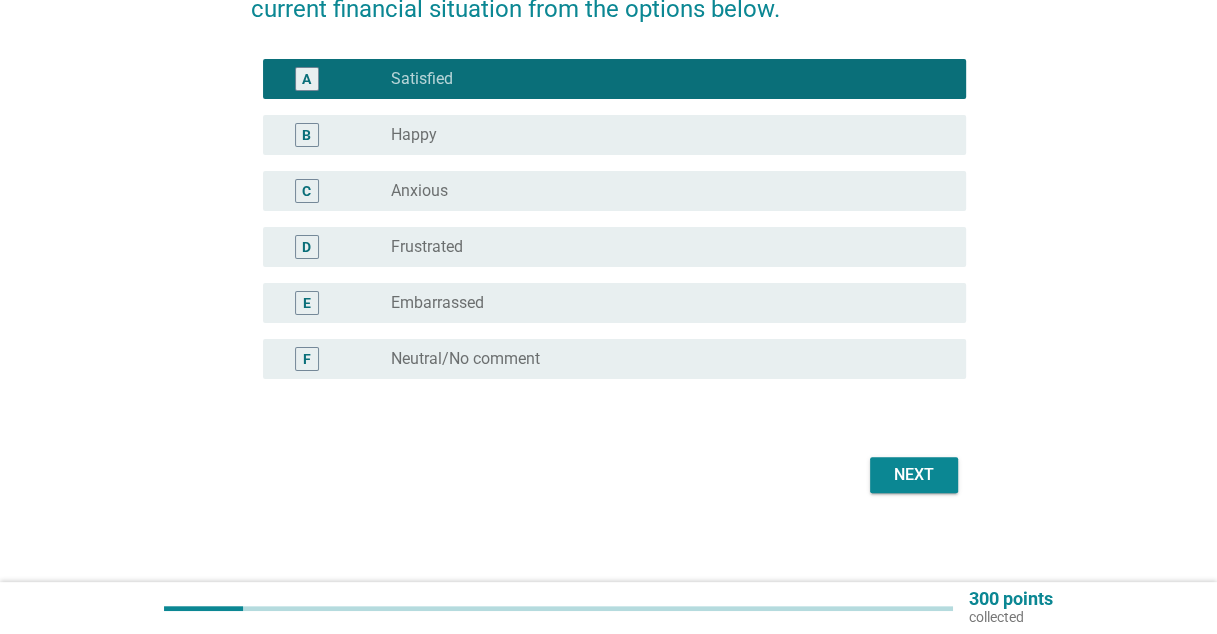 scroll, scrollTop: 229, scrollLeft: 0, axis: vertical 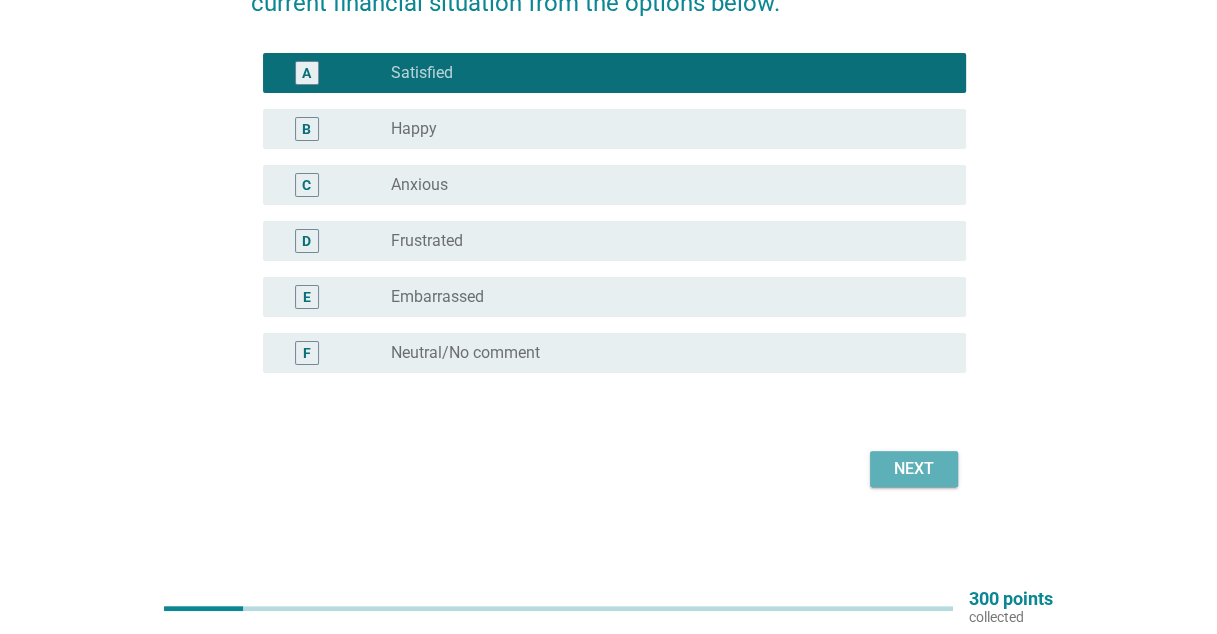 click on "Next" at bounding box center [914, 469] 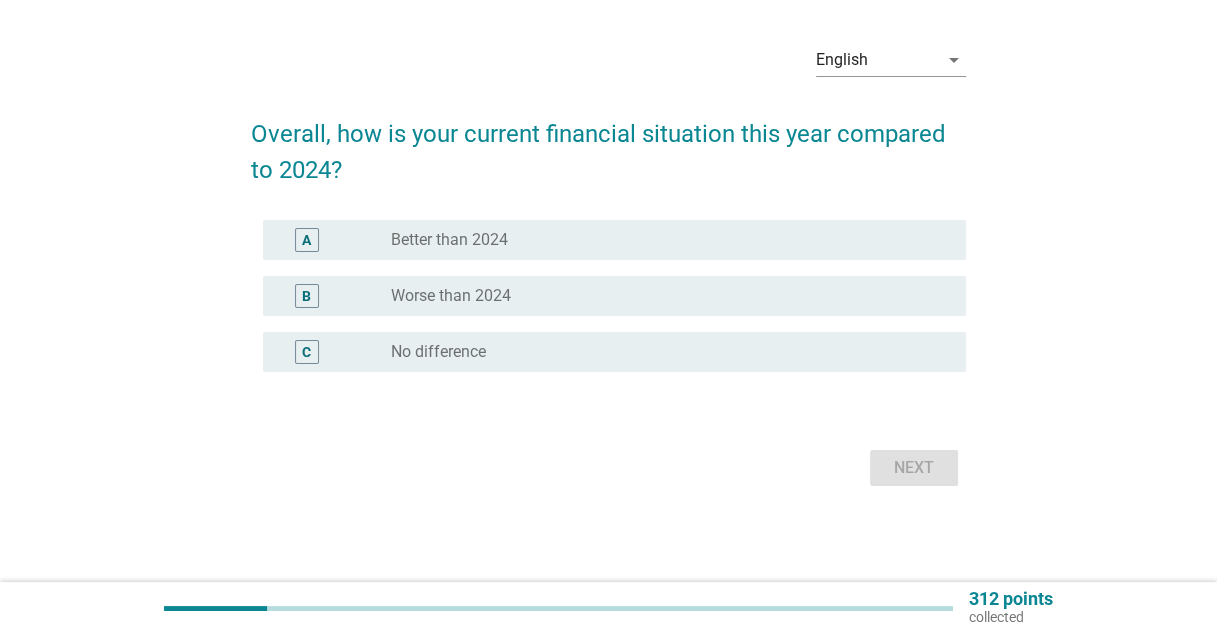 scroll, scrollTop: 0, scrollLeft: 0, axis: both 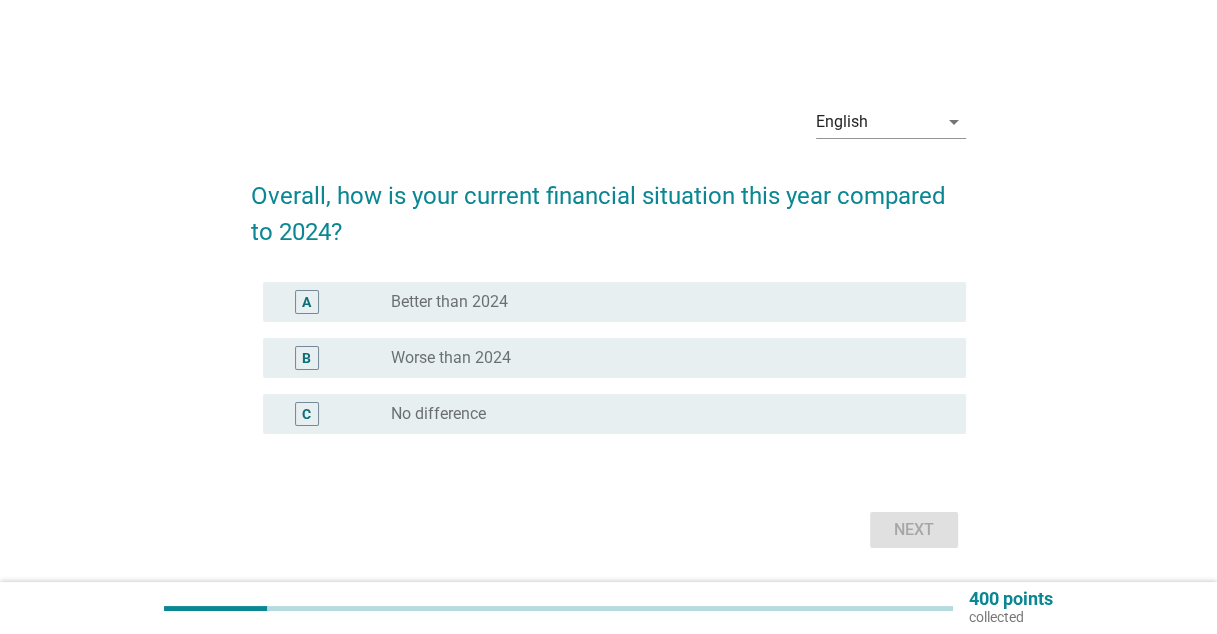 click on "Better than 2024" at bounding box center (449, 302) 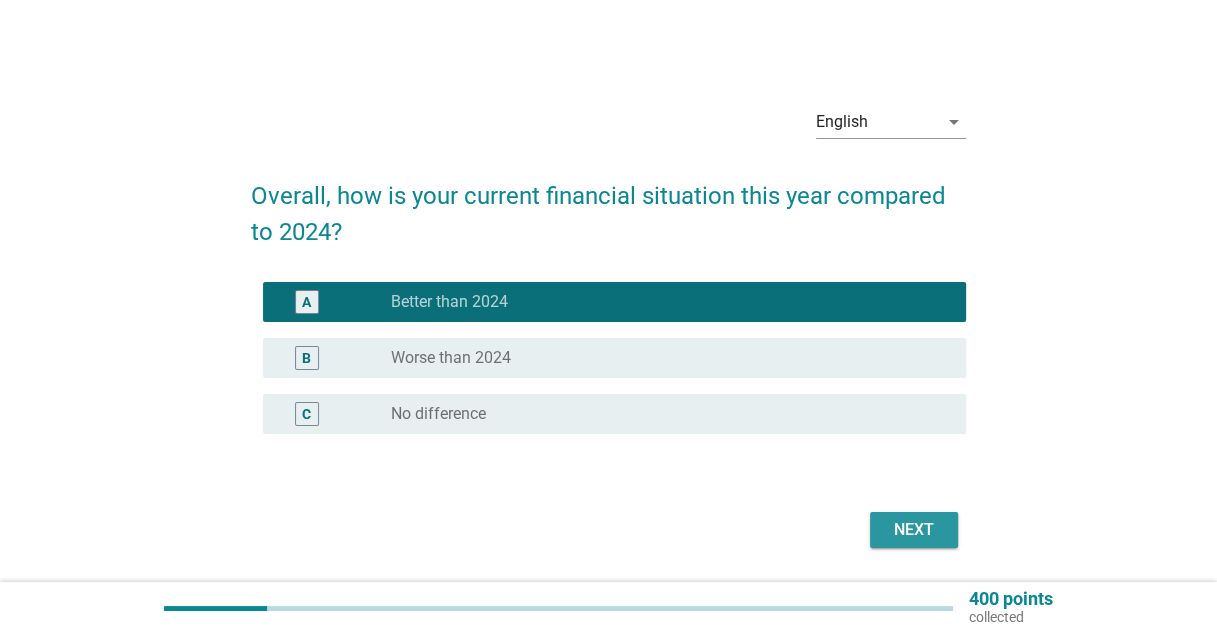 click on "Next" at bounding box center [914, 530] 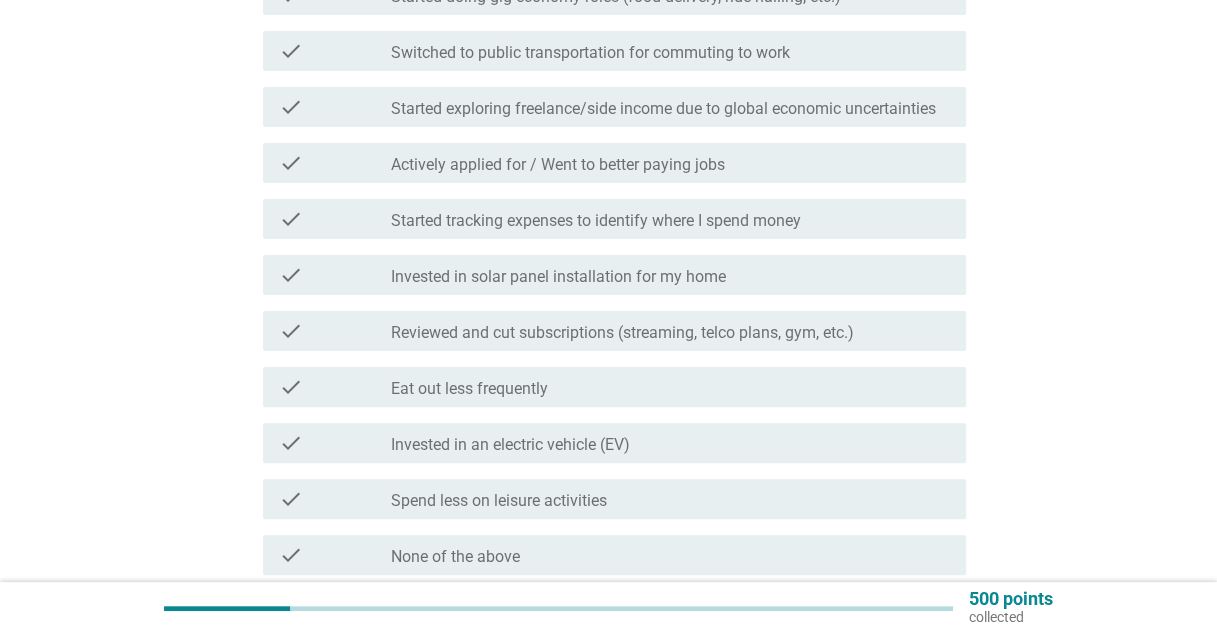 scroll, scrollTop: 400, scrollLeft: 0, axis: vertical 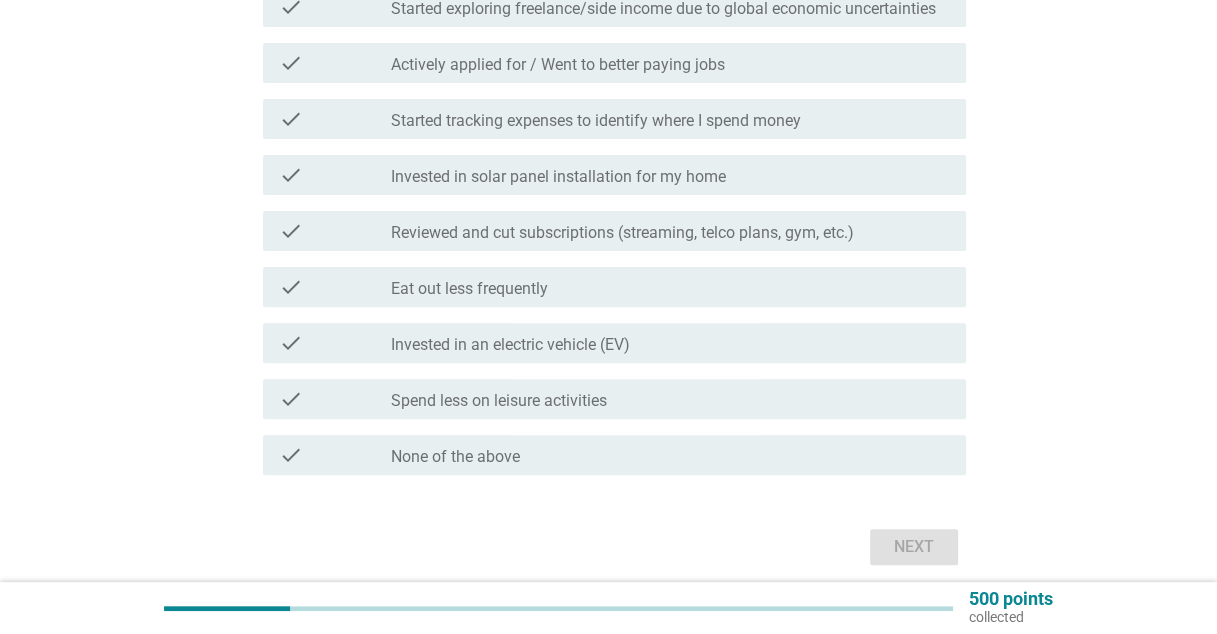click on "Eat out less frequently" at bounding box center (469, 289) 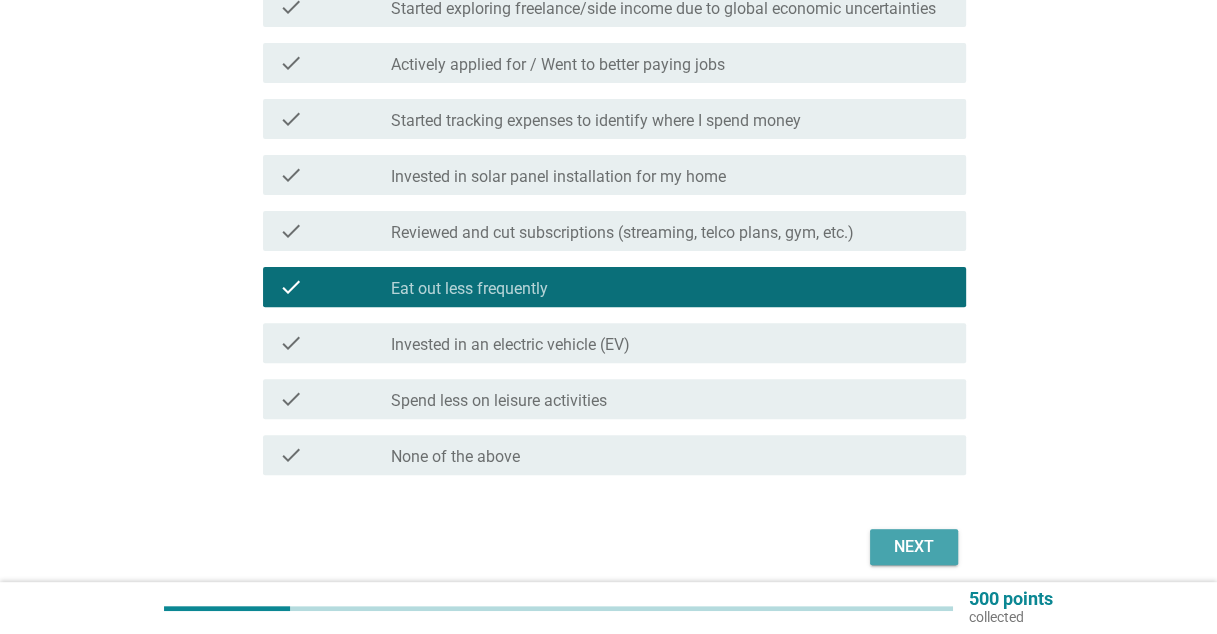 click on "Next" at bounding box center (914, 547) 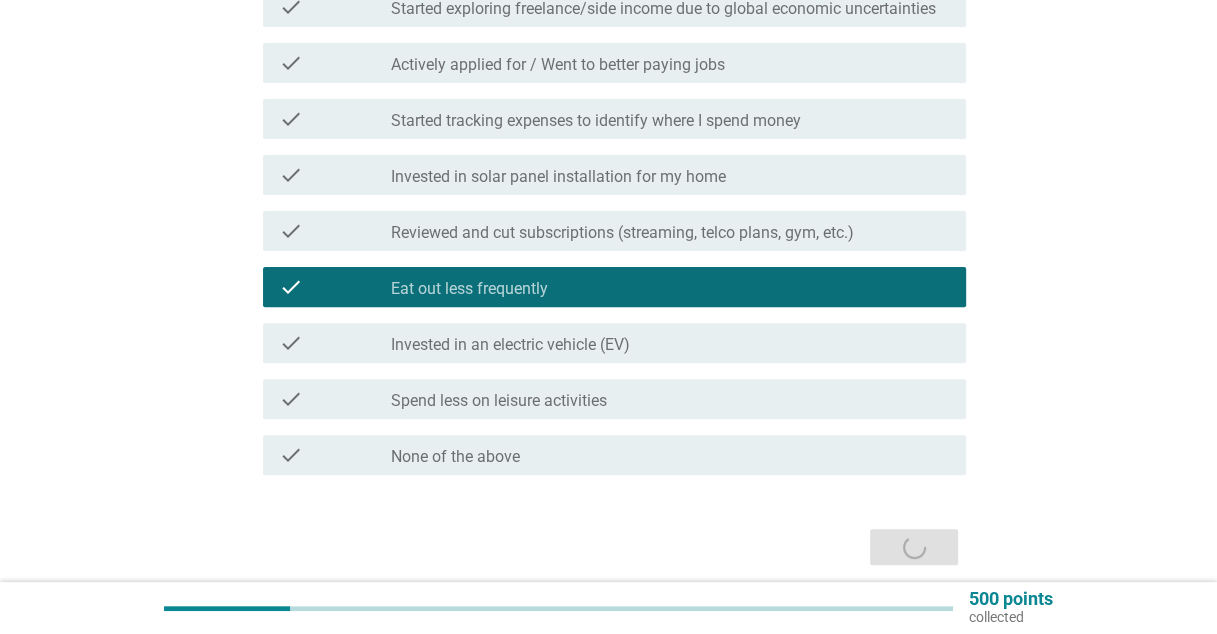 scroll, scrollTop: 0, scrollLeft: 0, axis: both 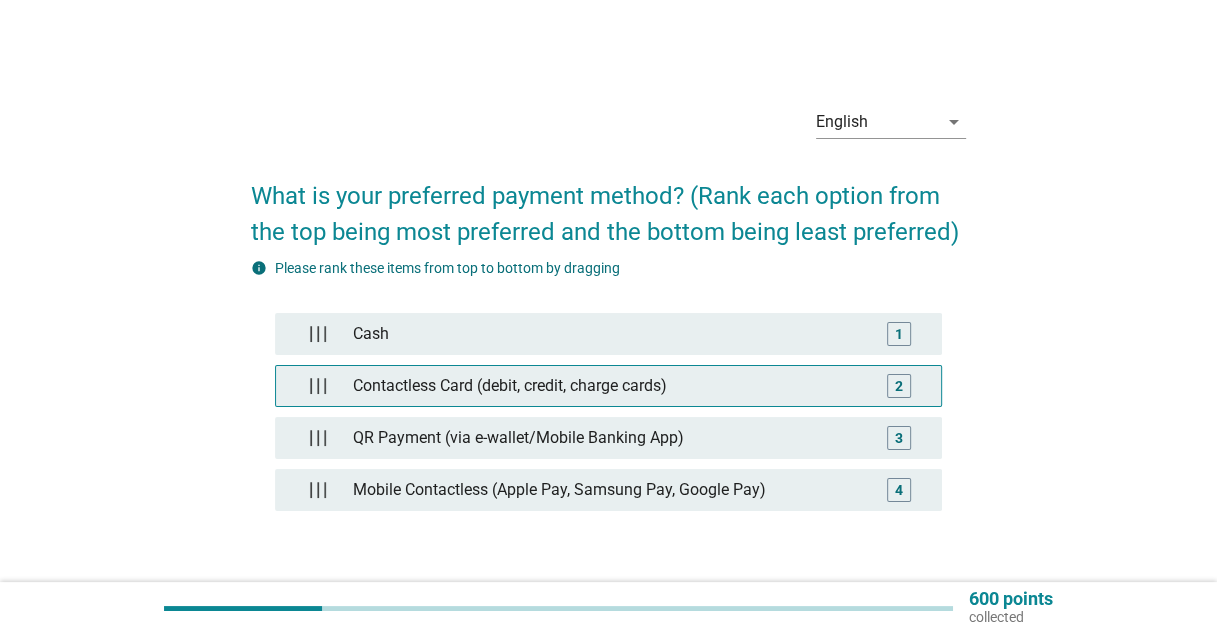 click on "Contactless Card (debit, credit, charge cards)" at bounding box center (609, 386) 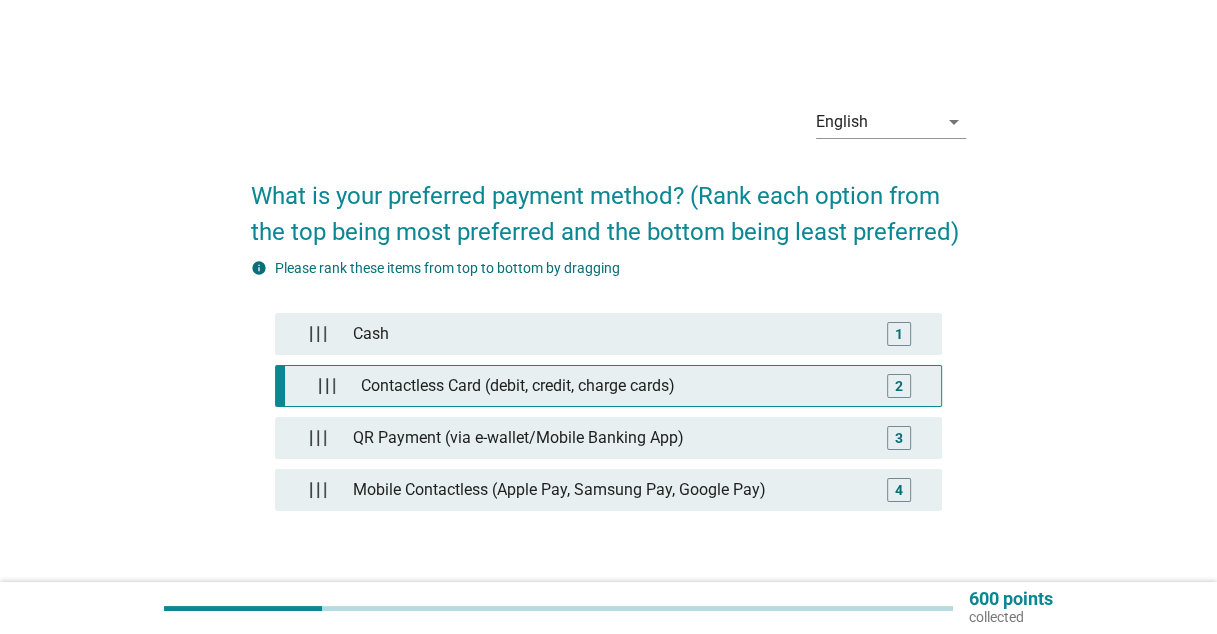click on "2" at bounding box center (899, 386) 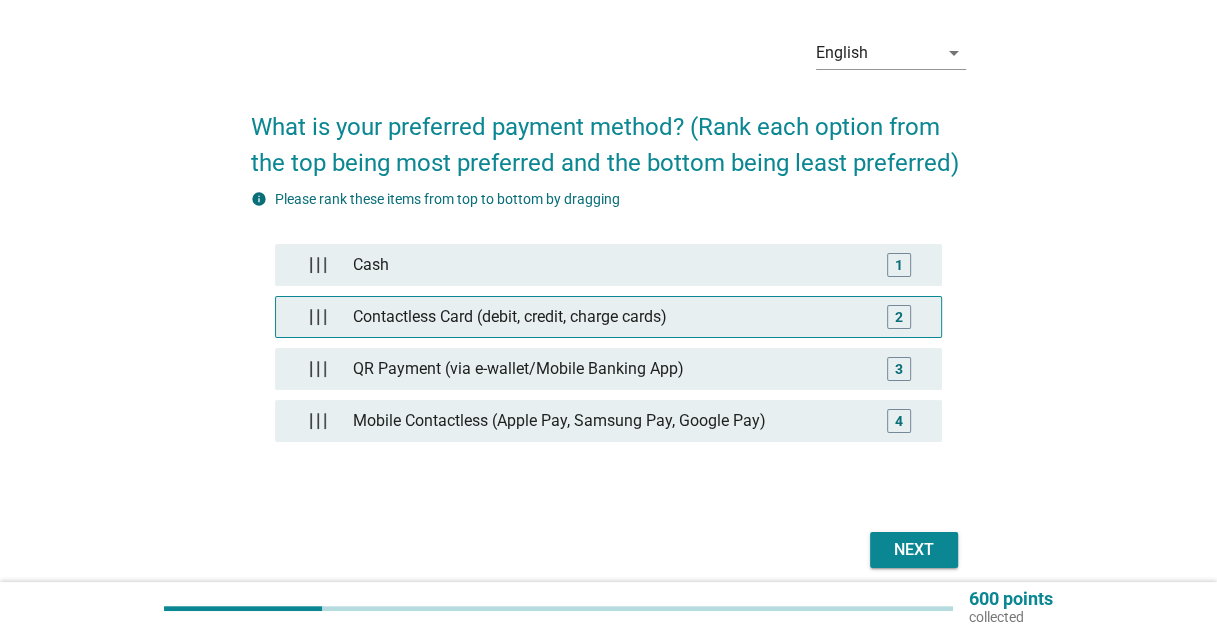 scroll, scrollTop: 100, scrollLeft: 0, axis: vertical 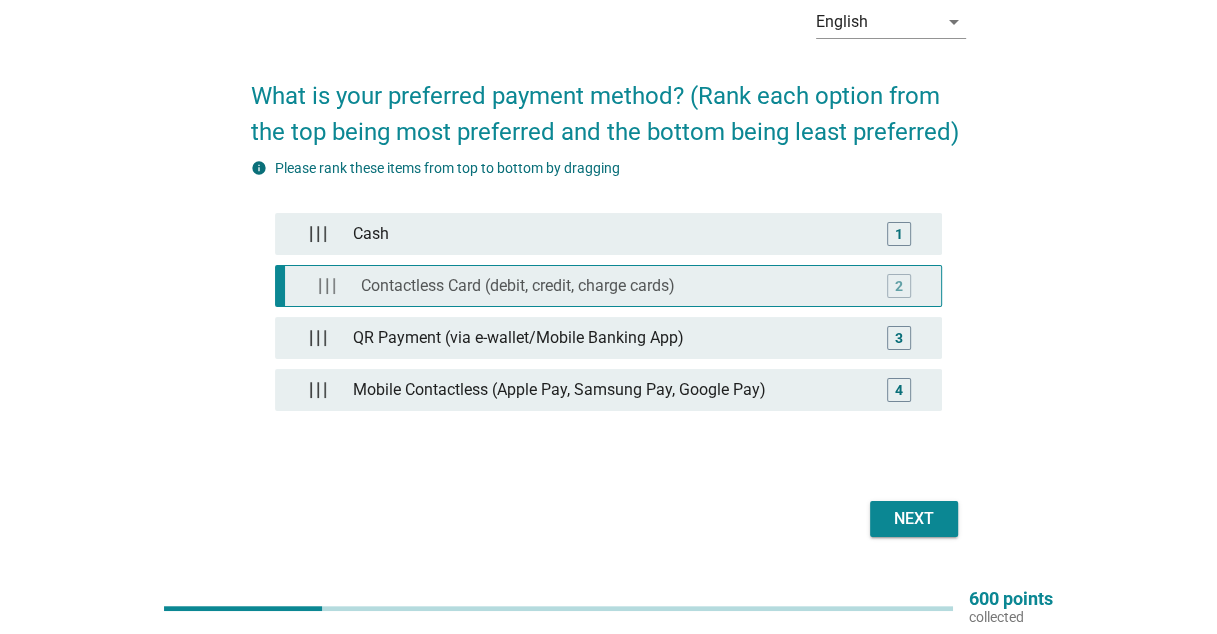 type 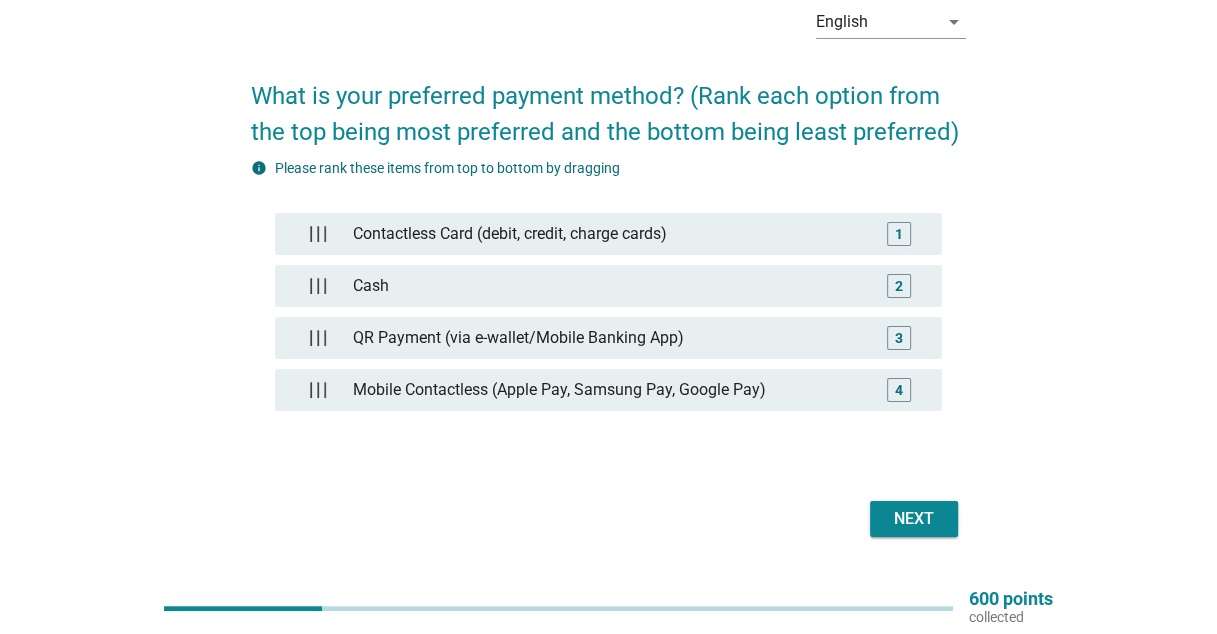 click on "Next" at bounding box center (914, 519) 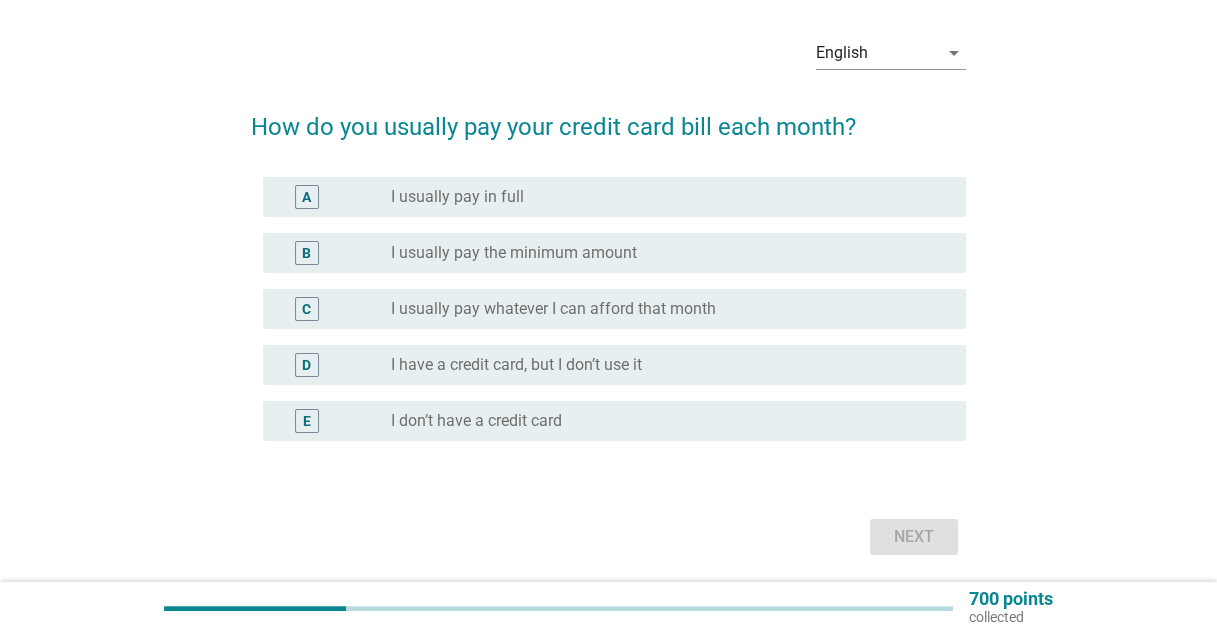 scroll, scrollTop: 100, scrollLeft: 0, axis: vertical 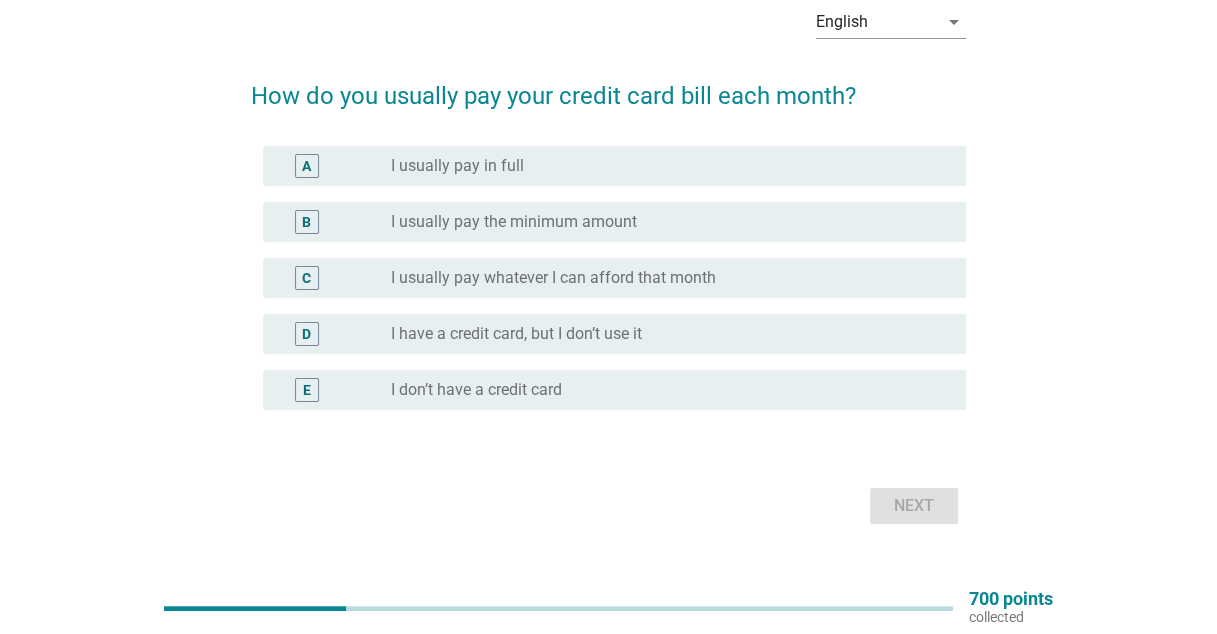 click on "radio_button_unchecked I usually pay in full" at bounding box center (662, 166) 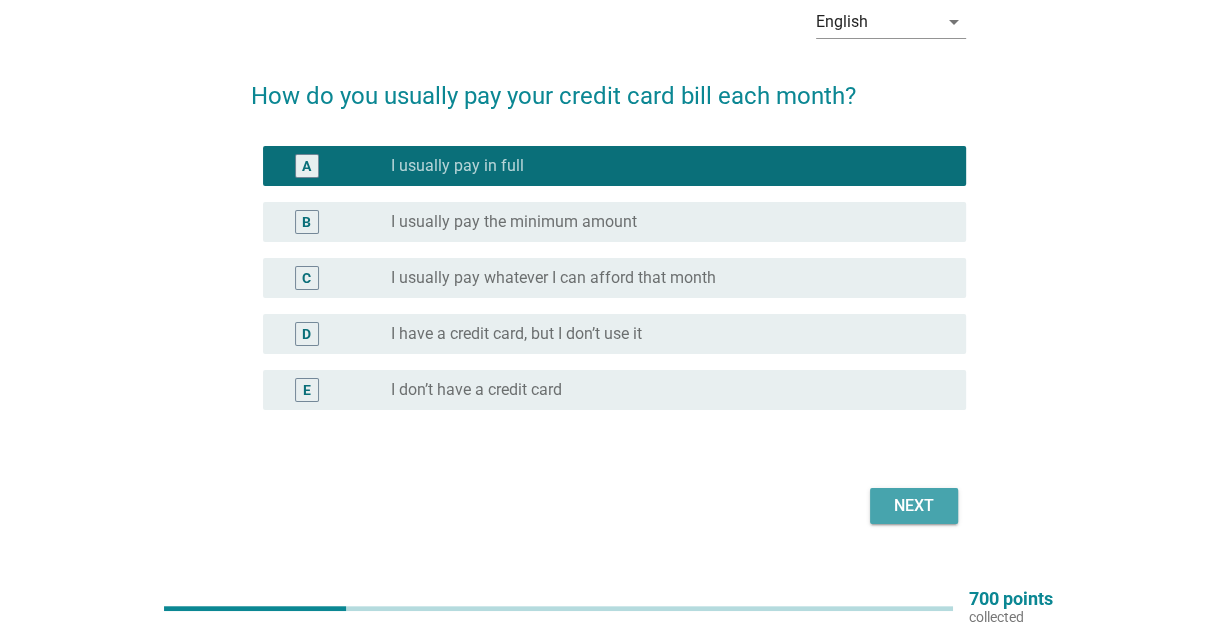click on "Next" at bounding box center [914, 506] 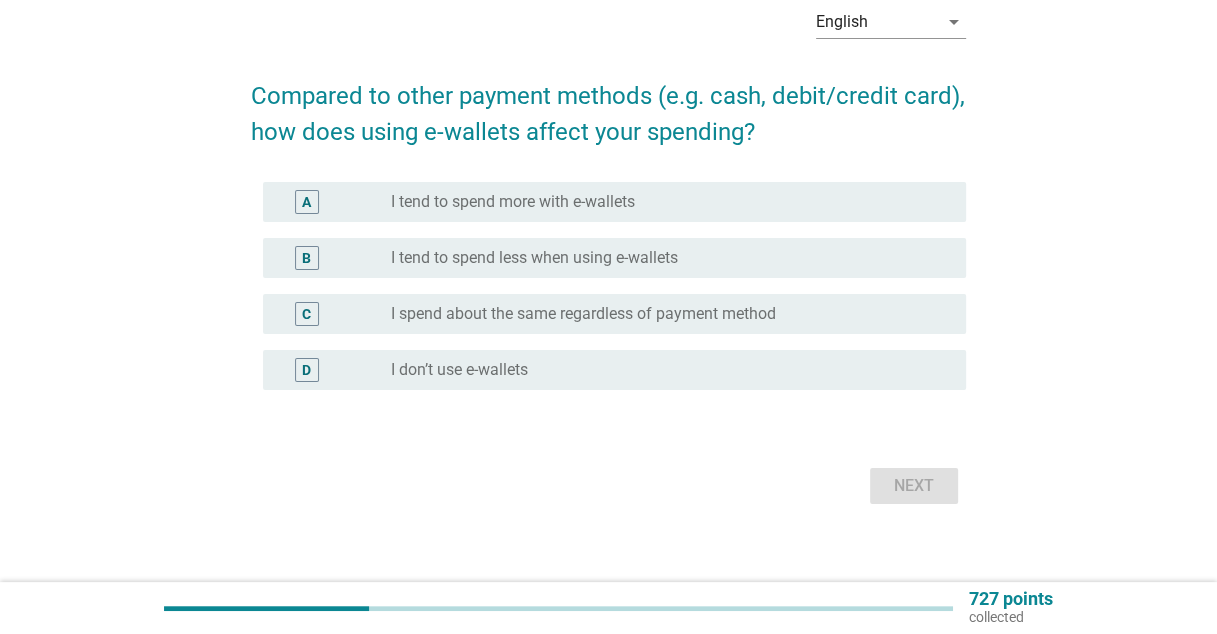scroll, scrollTop: 0, scrollLeft: 0, axis: both 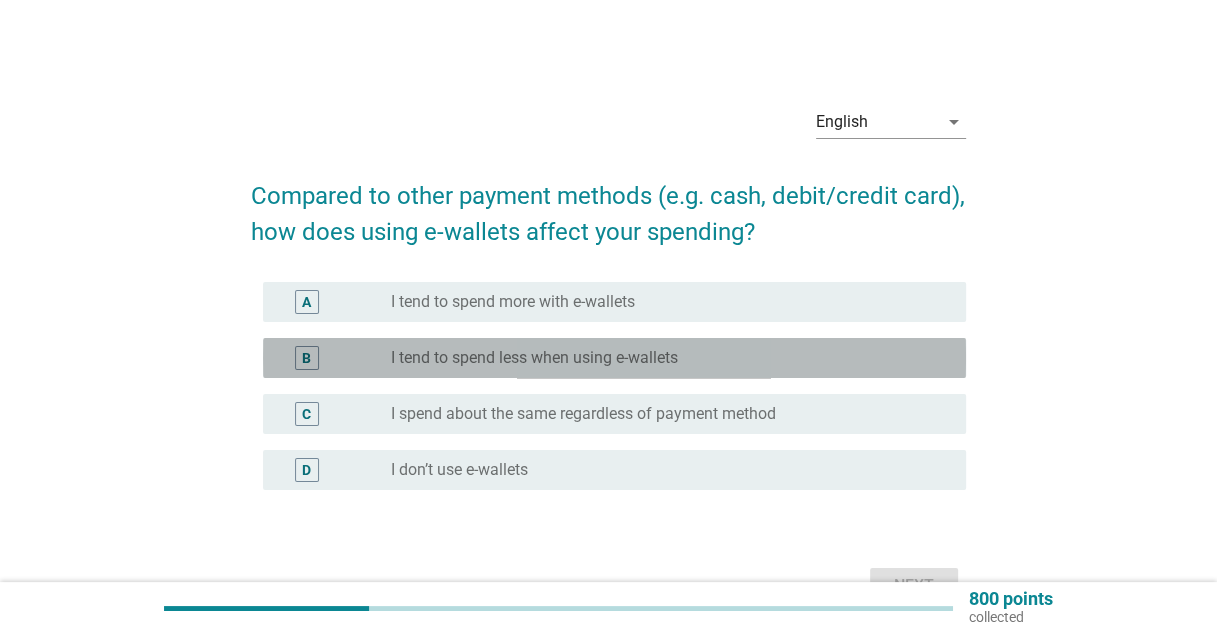 click on "I tend to spend less when using e-wallets" at bounding box center [534, 358] 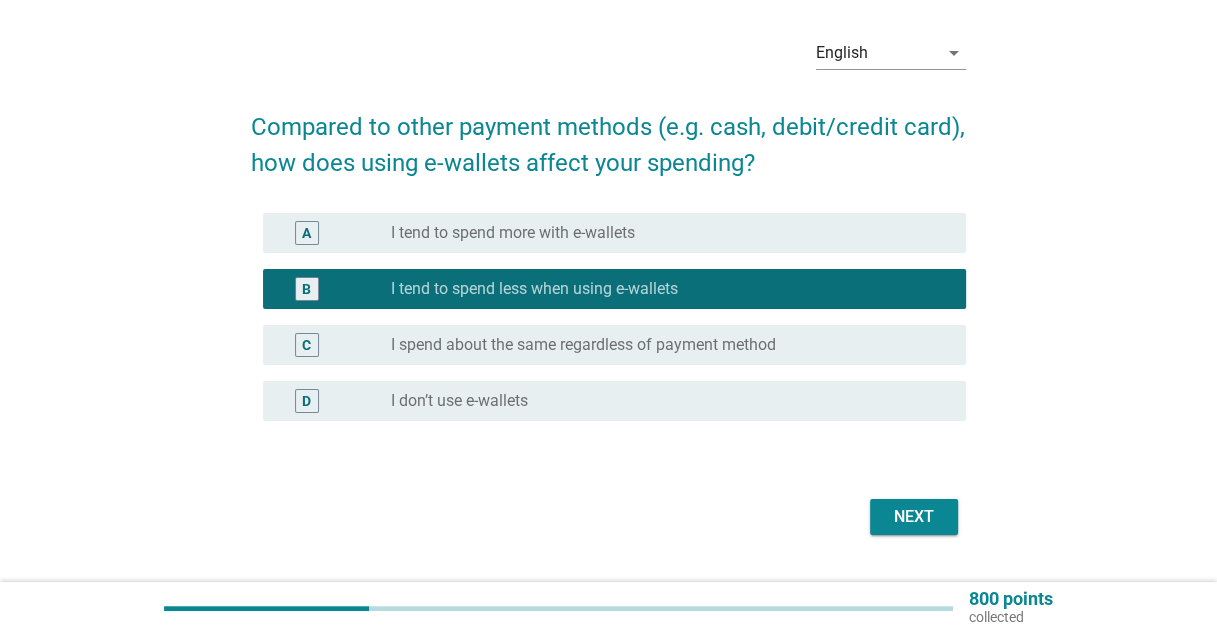 scroll, scrollTop: 100, scrollLeft: 0, axis: vertical 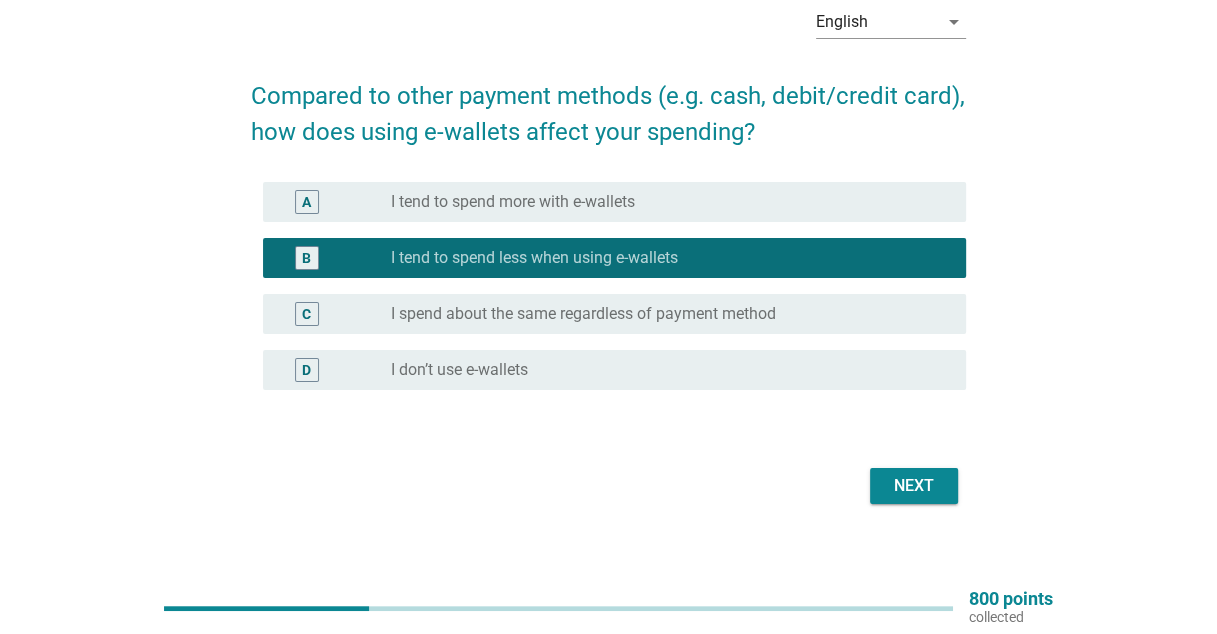 click on "Next" at bounding box center [914, 486] 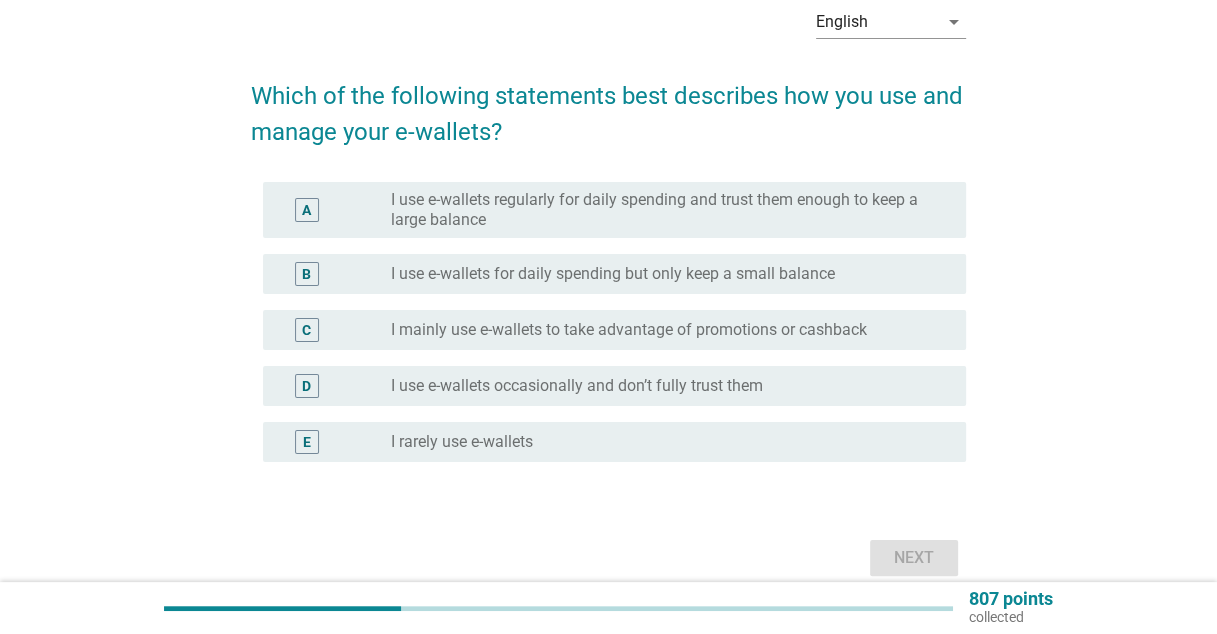 scroll, scrollTop: 0, scrollLeft: 0, axis: both 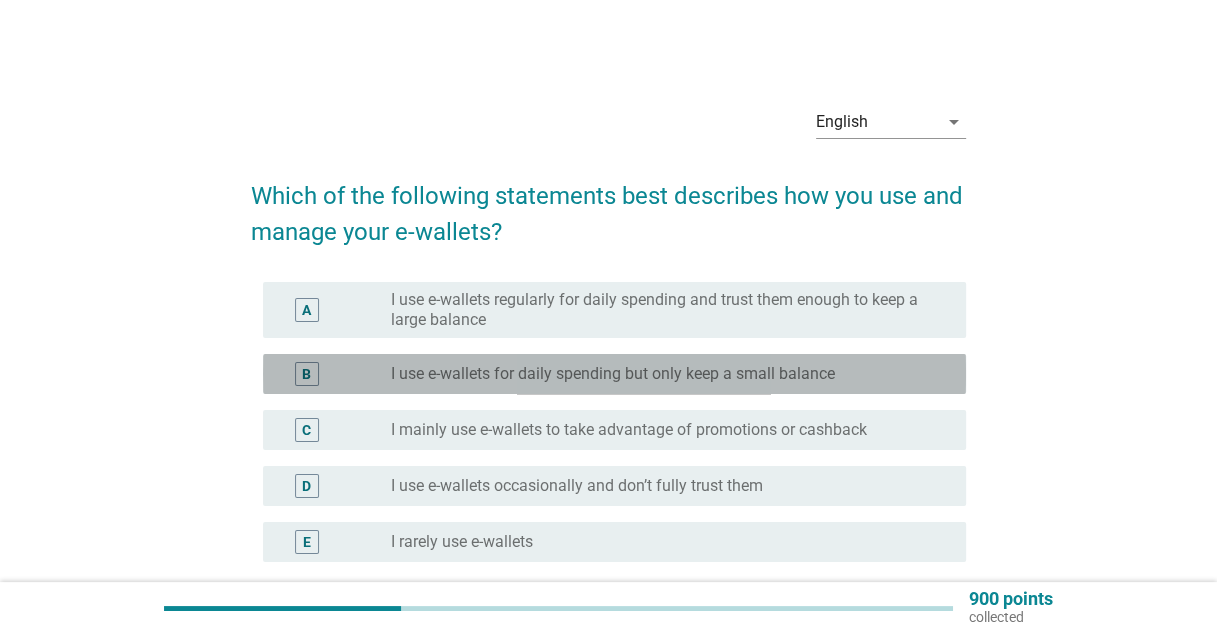 click on "B     radio_button_unchecked I use e-wallets for daily spending but only keep a small balance" at bounding box center [614, 374] 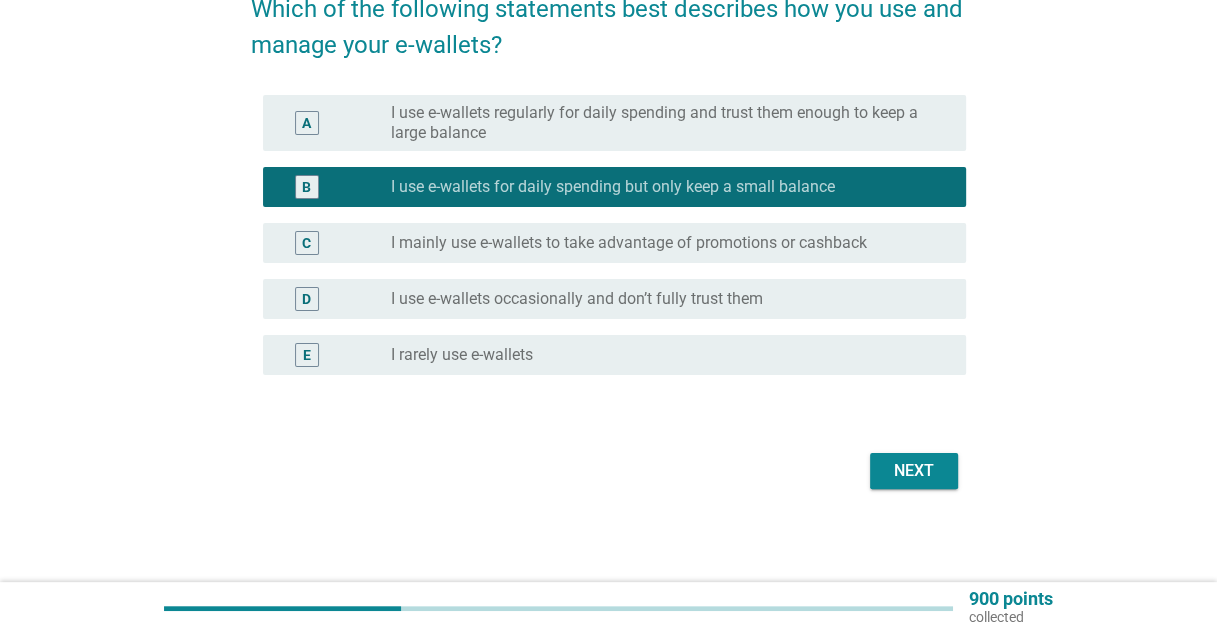 scroll, scrollTop: 189, scrollLeft: 0, axis: vertical 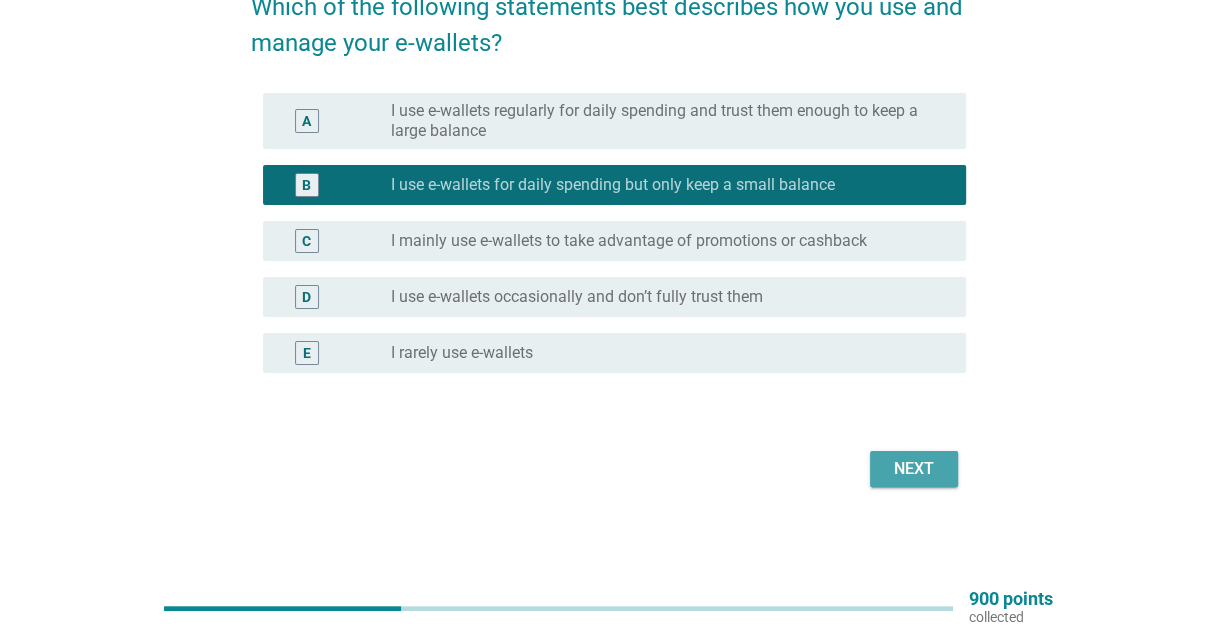 click on "Next" at bounding box center (914, 469) 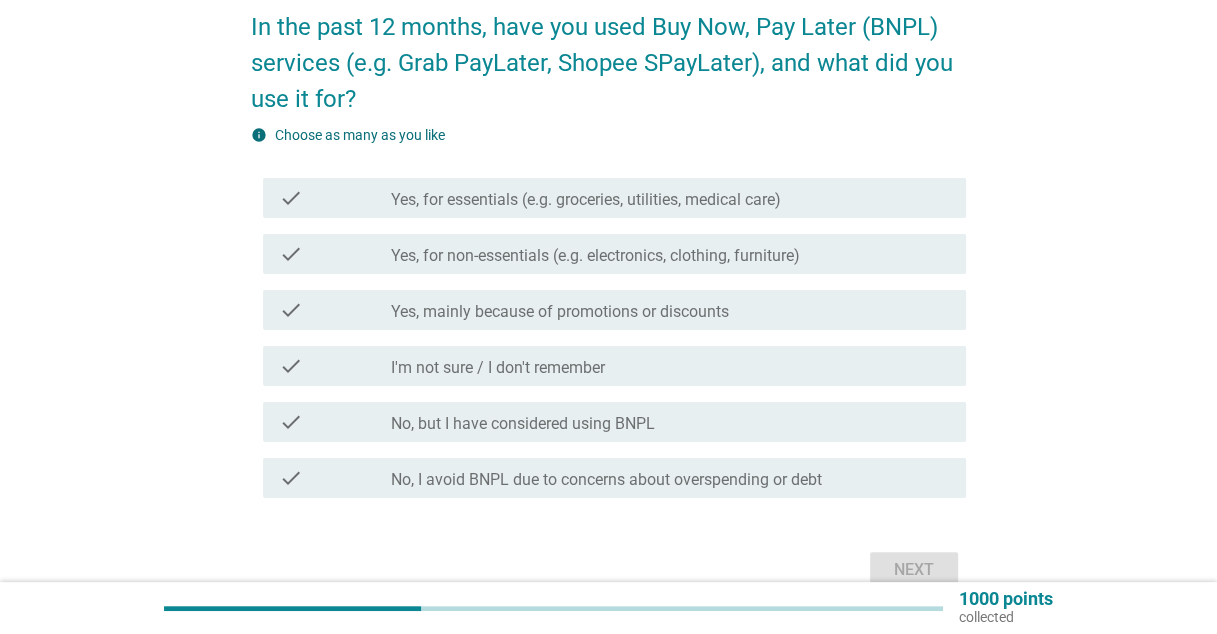 scroll, scrollTop: 200, scrollLeft: 0, axis: vertical 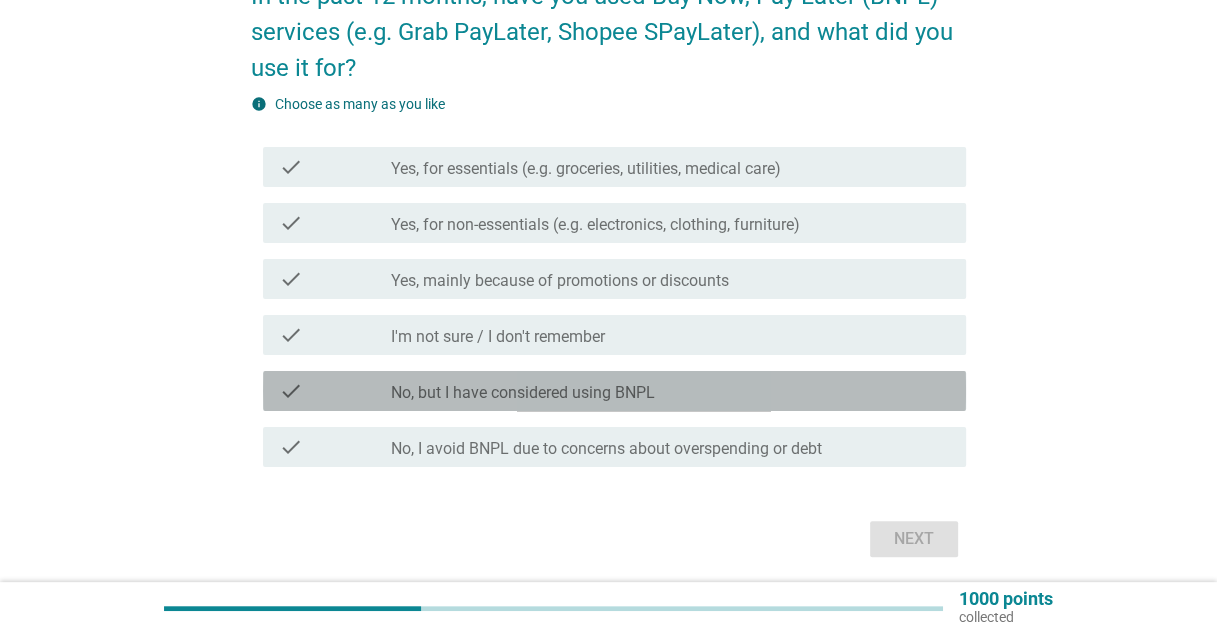 click on "No, but I have considered using BNPL" at bounding box center (523, 393) 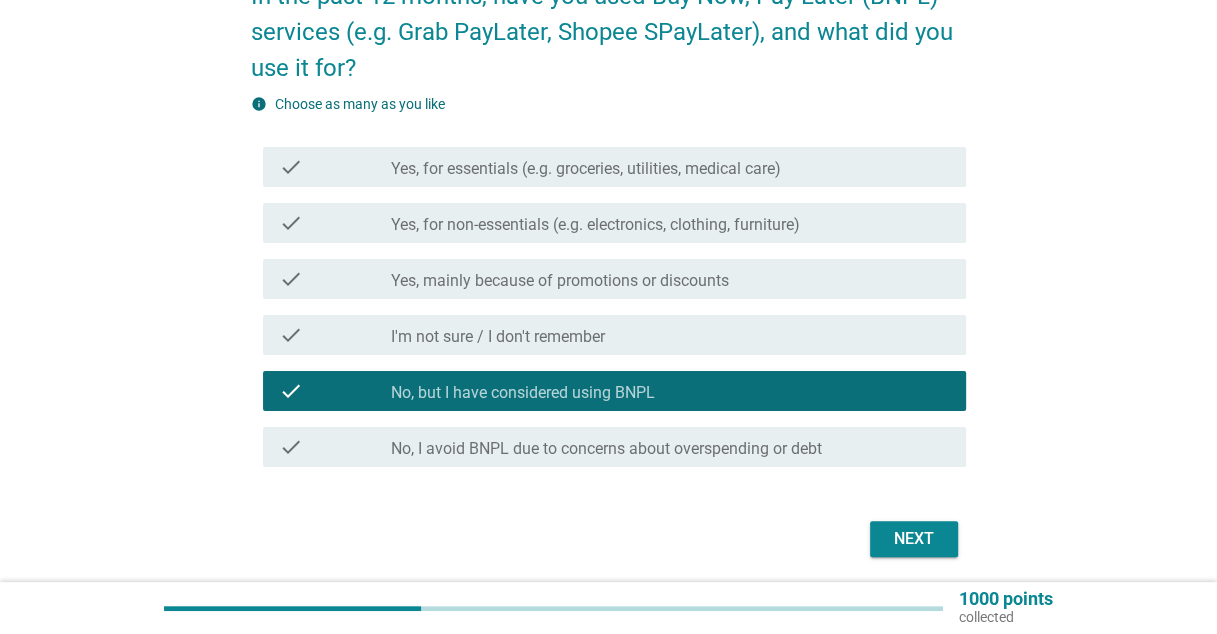 click on "No, I avoid BNPL due to concerns about overspending or debt" at bounding box center (606, 449) 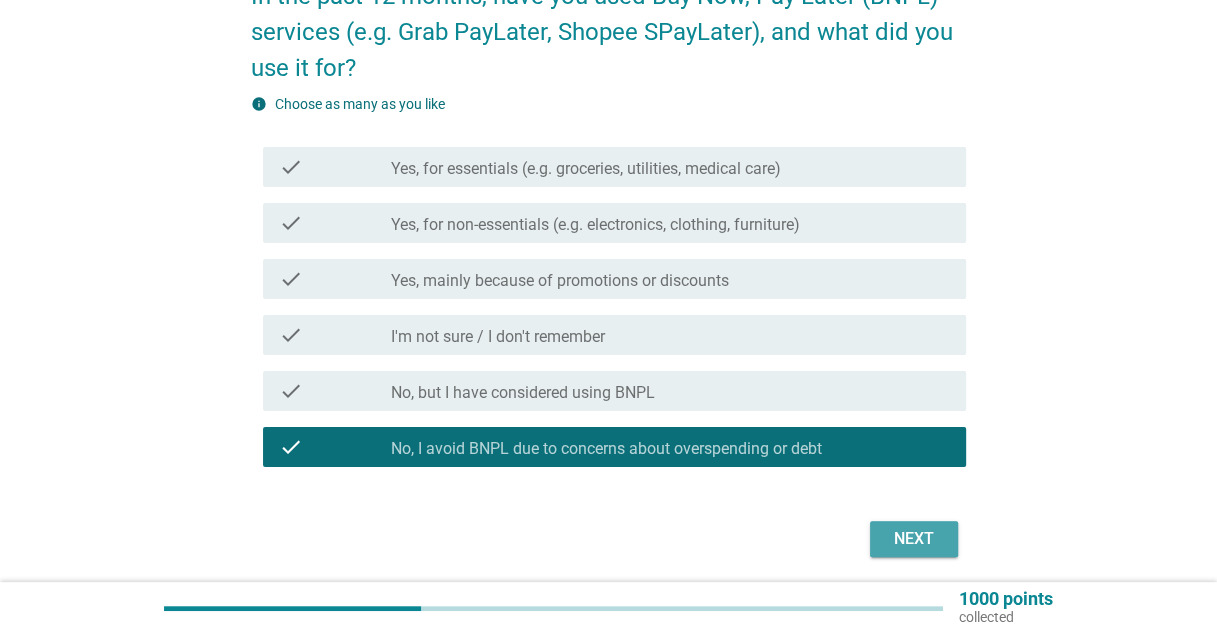 click on "Next" at bounding box center [914, 539] 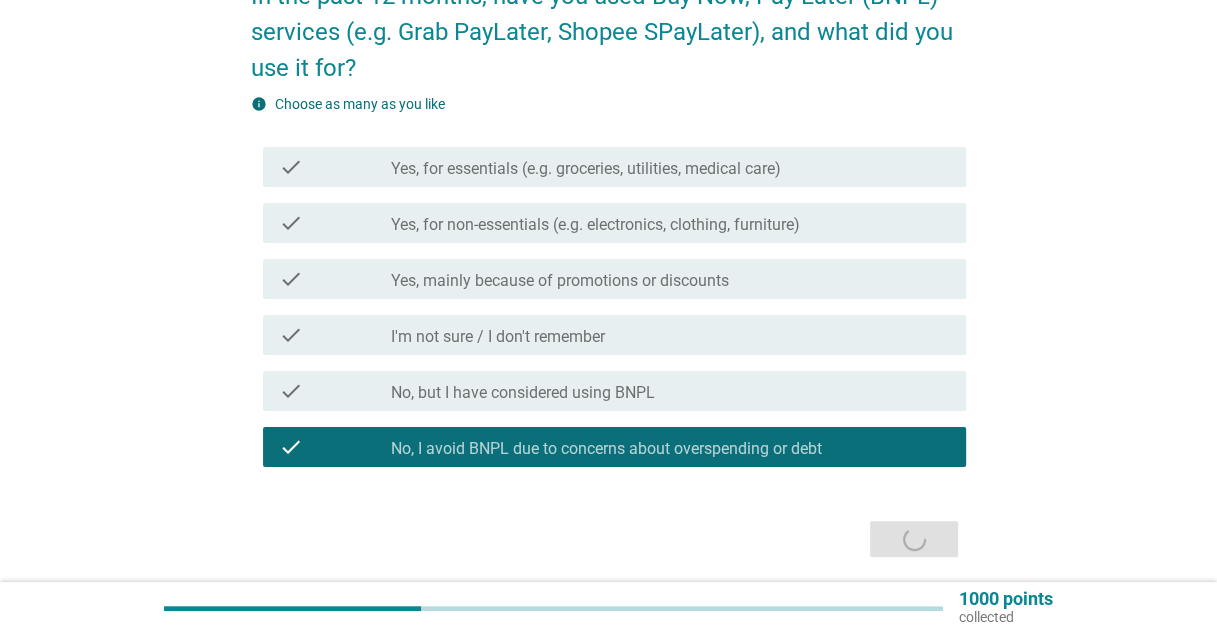 scroll, scrollTop: 0, scrollLeft: 0, axis: both 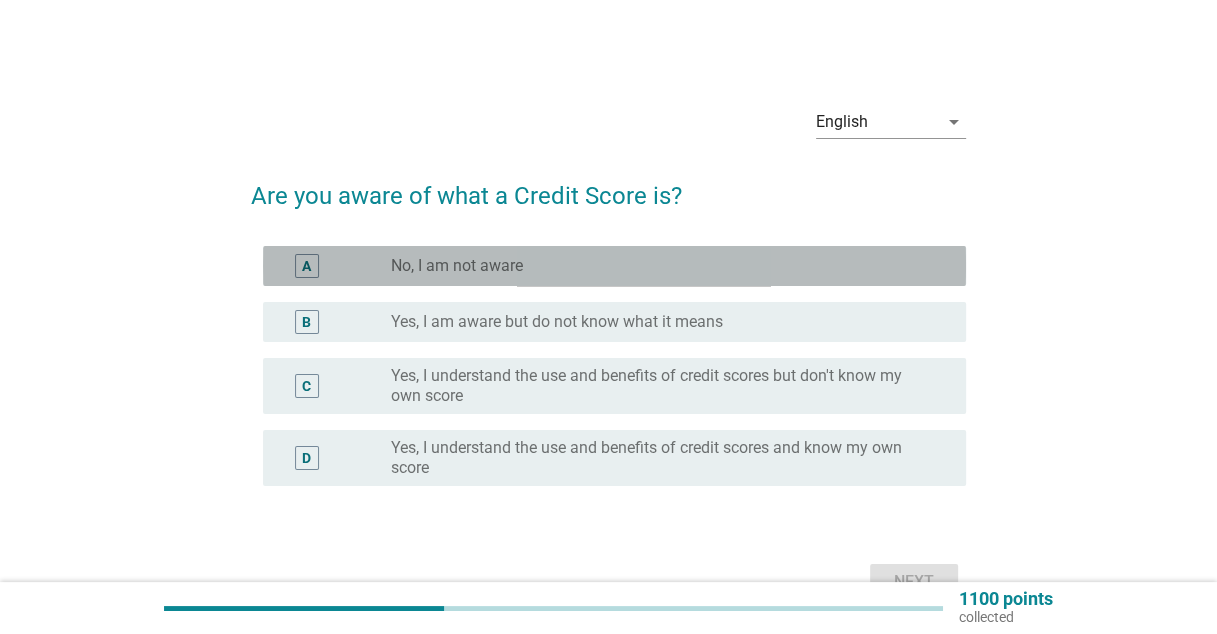 click on "No, I am not aware" at bounding box center (457, 266) 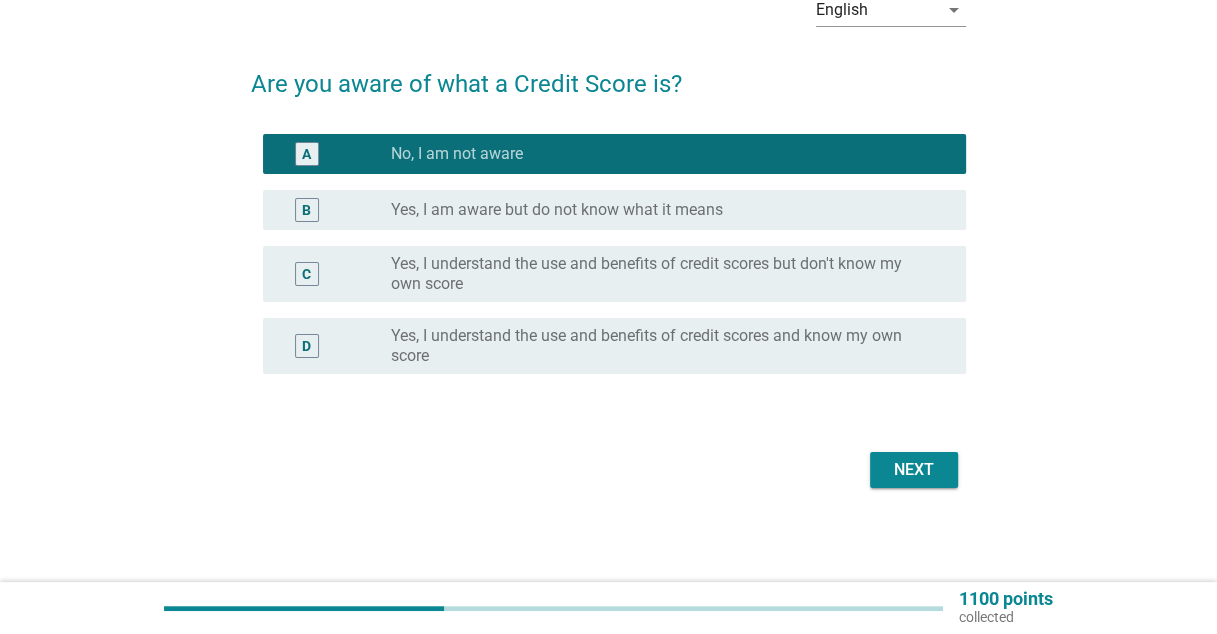scroll, scrollTop: 113, scrollLeft: 0, axis: vertical 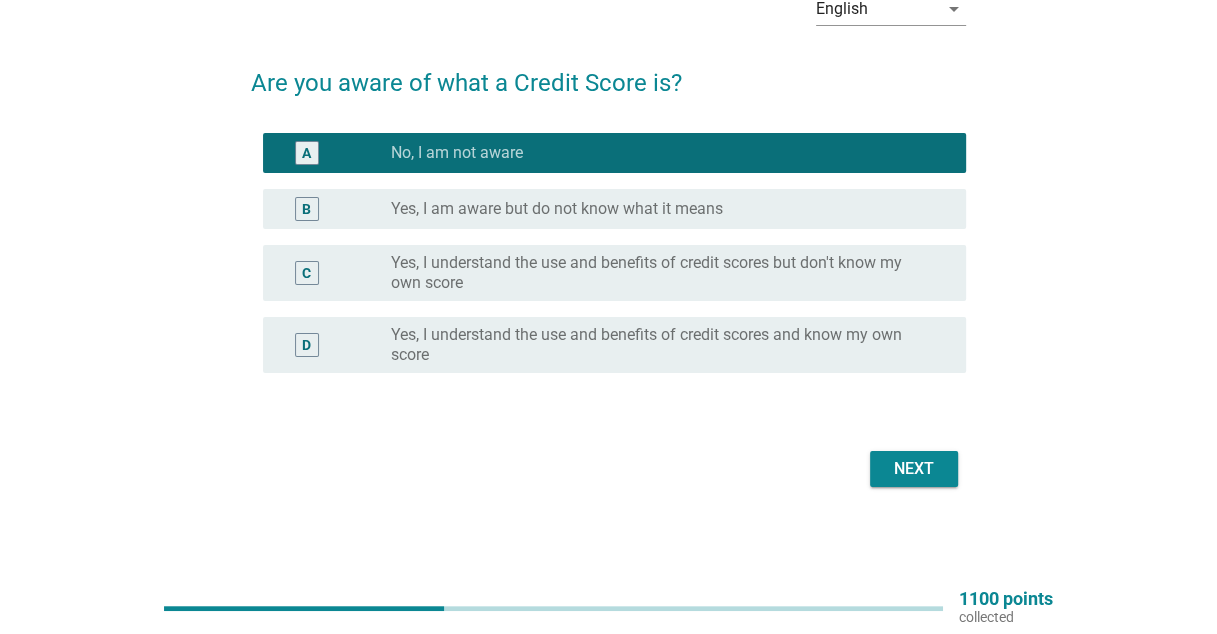 click on "Next" at bounding box center [914, 469] 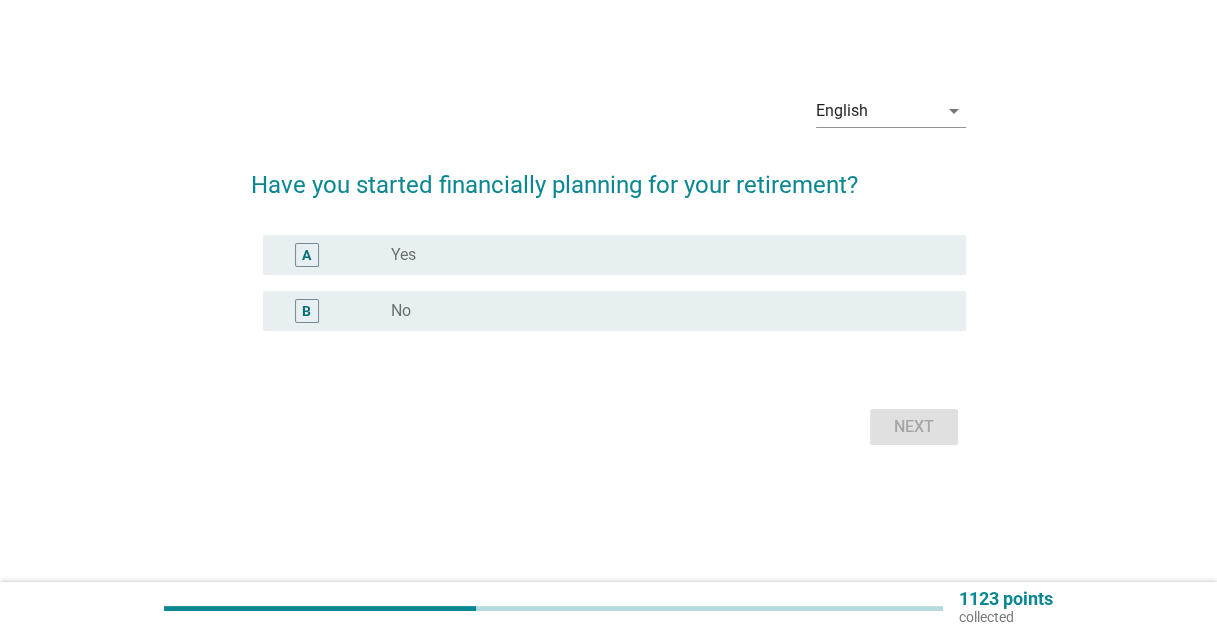 scroll, scrollTop: 0, scrollLeft: 0, axis: both 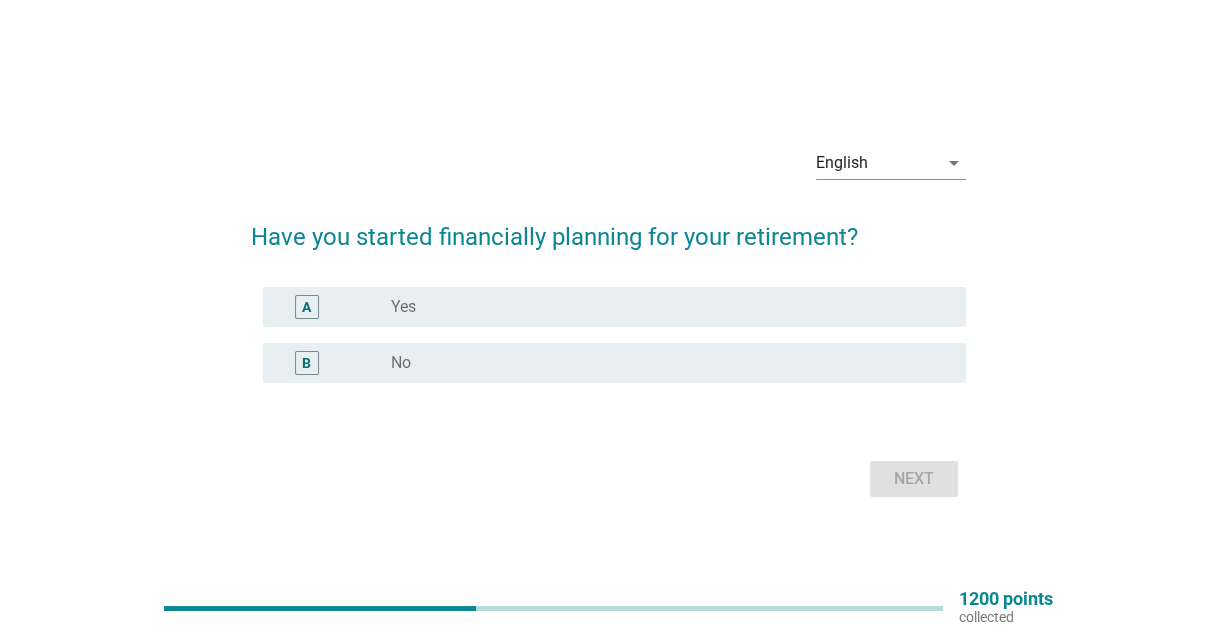 click on "radio_button_unchecked Yes" at bounding box center [662, 307] 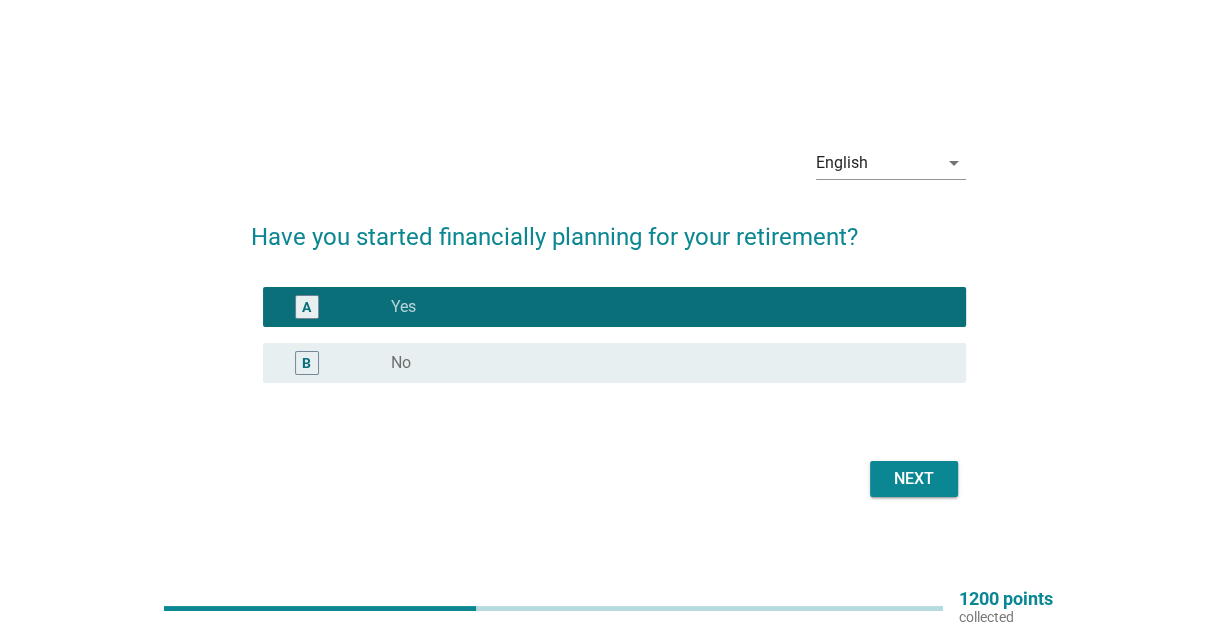 click on "Next" at bounding box center (914, 479) 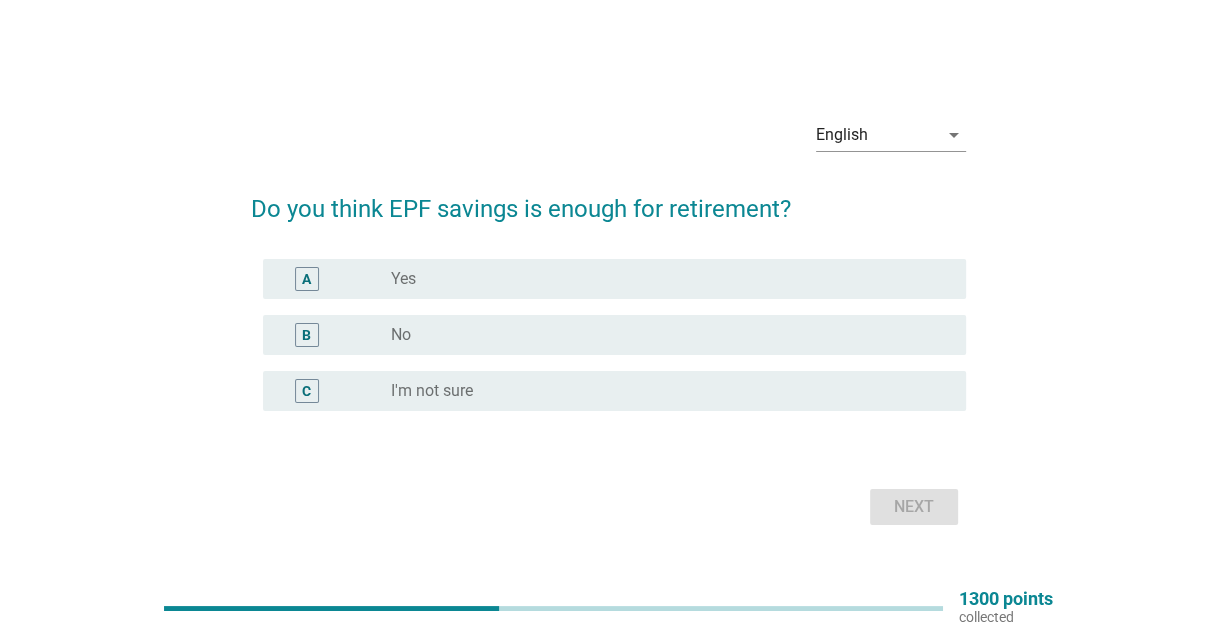 click on "radio_button_unchecked Yes" at bounding box center (662, 279) 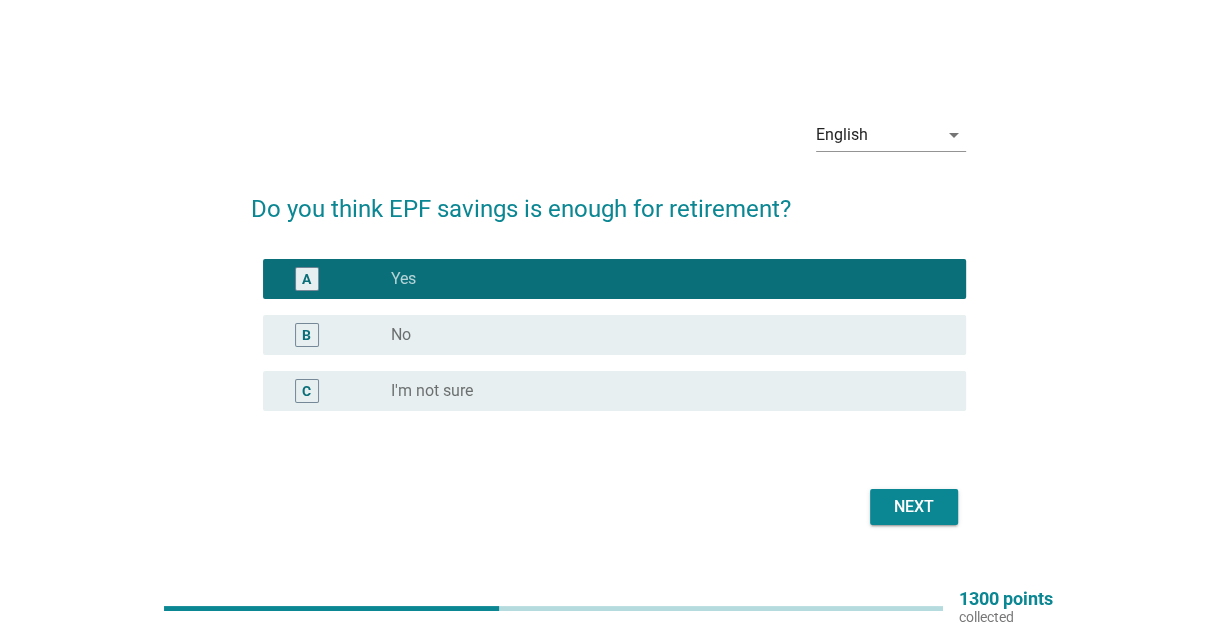 click on "radio_button_unchecked I'm not sure" at bounding box center [662, 391] 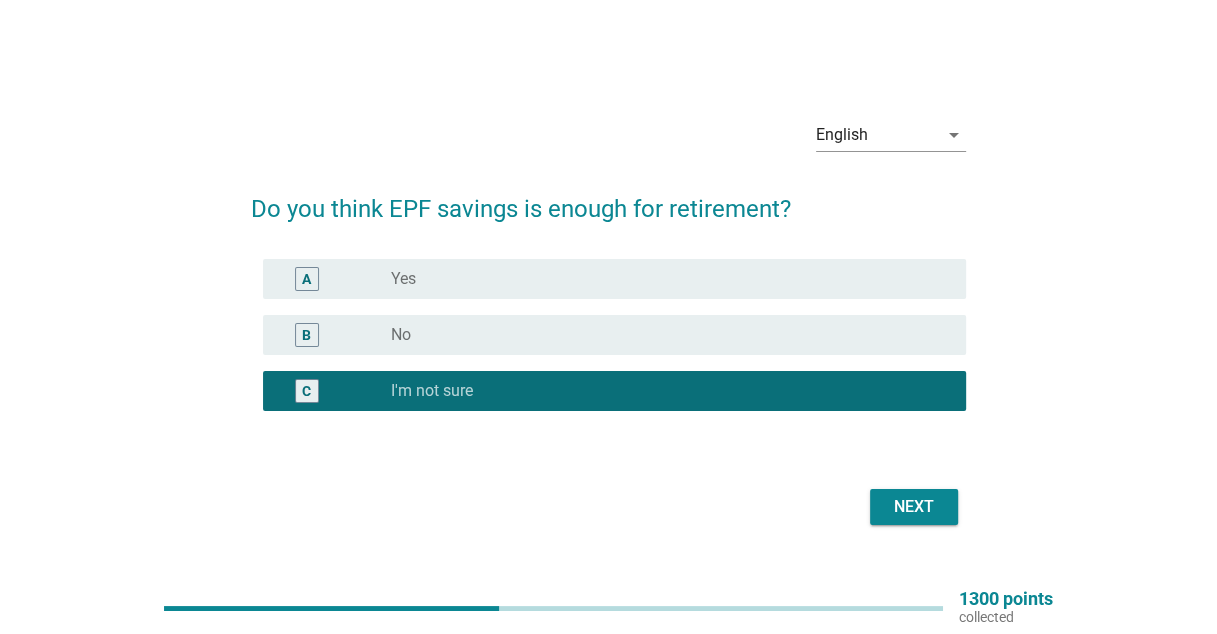 click on "Next" at bounding box center [914, 507] 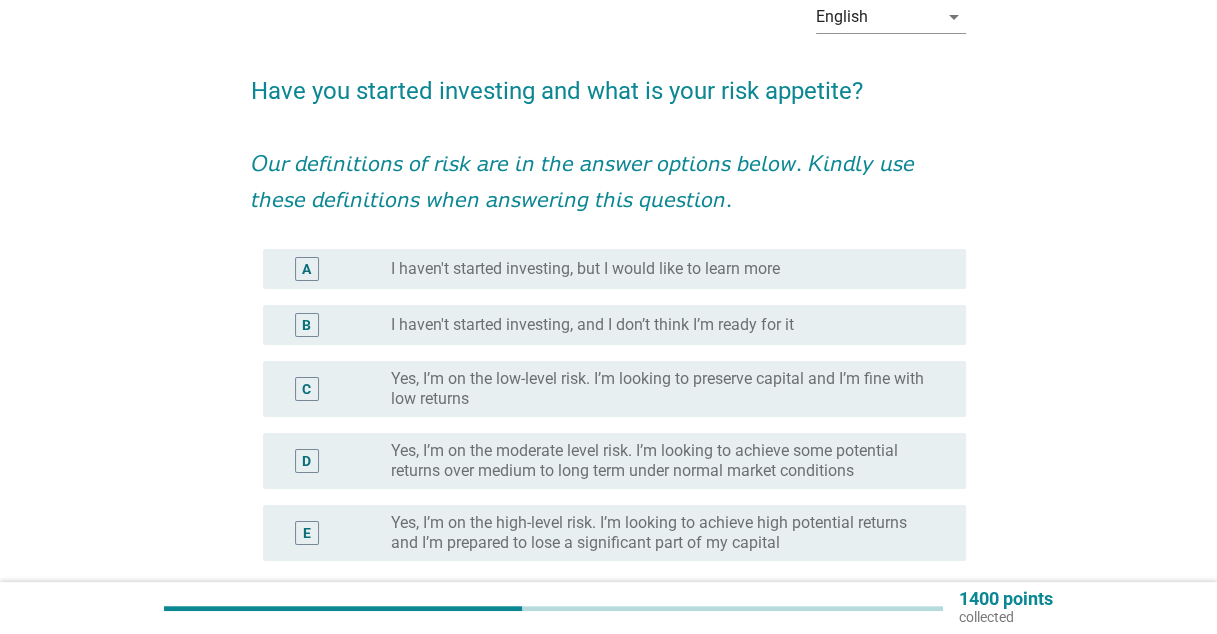 scroll, scrollTop: 200, scrollLeft: 0, axis: vertical 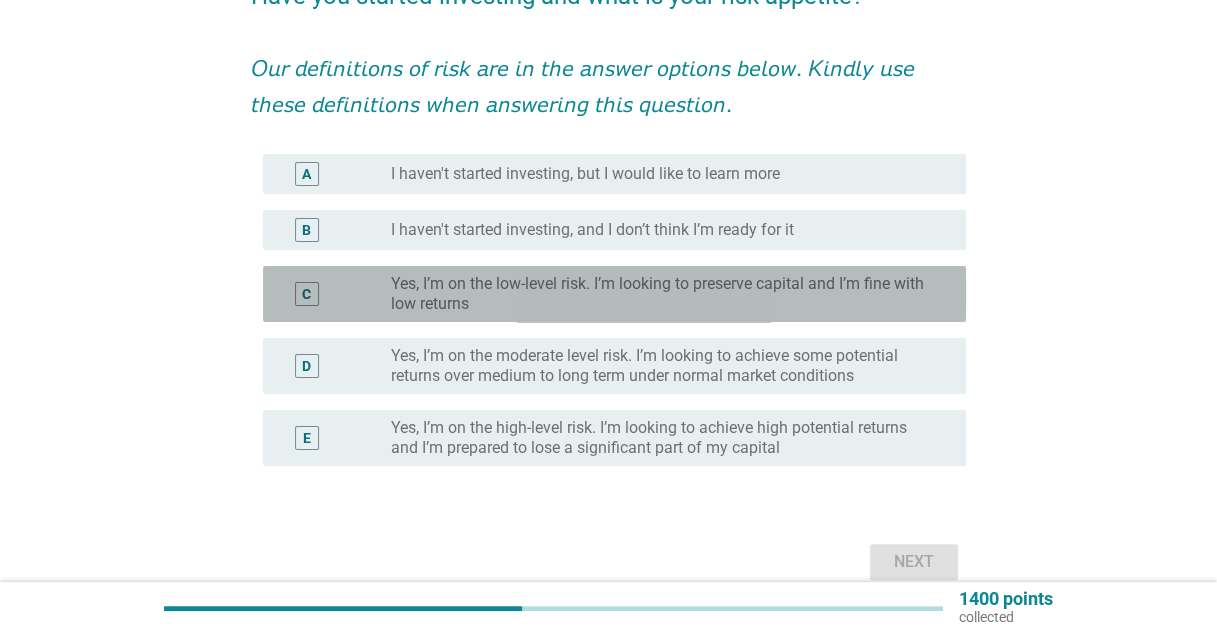 click on "Yes, I’m on the low-level risk. I’m looking to preserve capital and I’m fine with low returns" at bounding box center (662, 294) 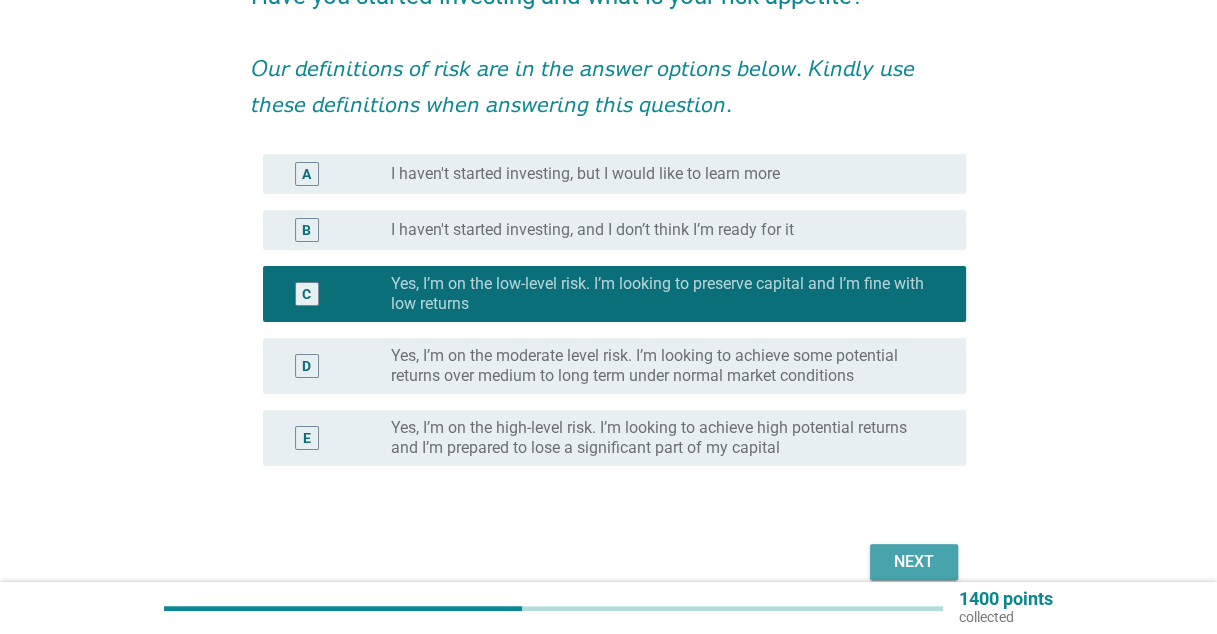 click on "Next" at bounding box center (914, 562) 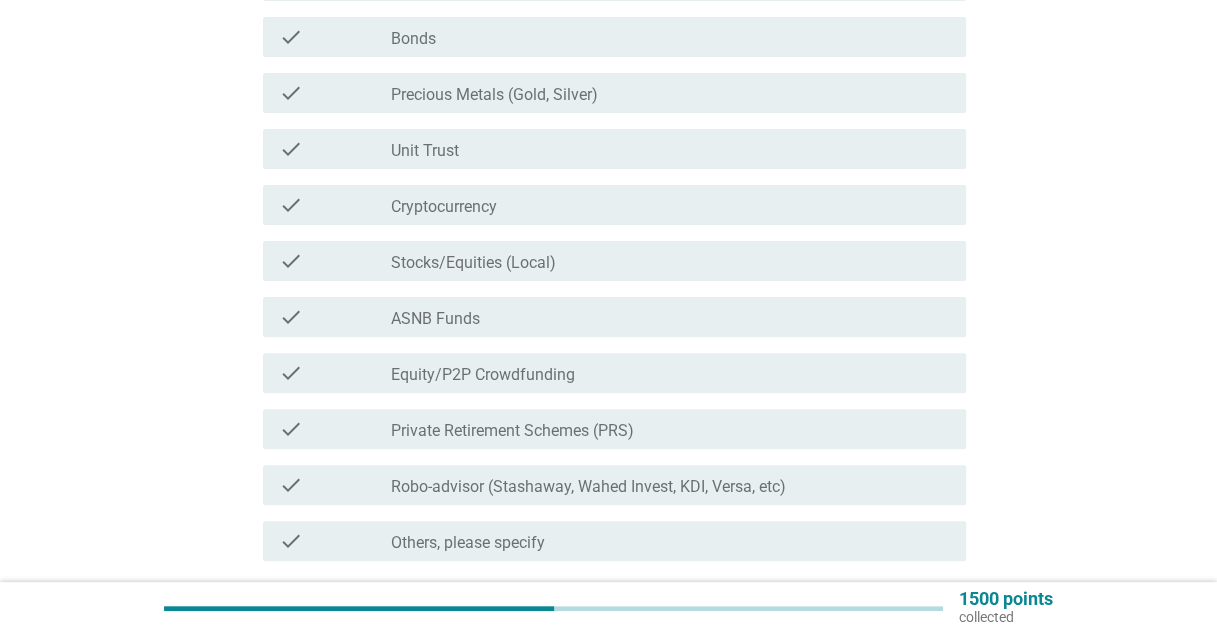 scroll, scrollTop: 400, scrollLeft: 0, axis: vertical 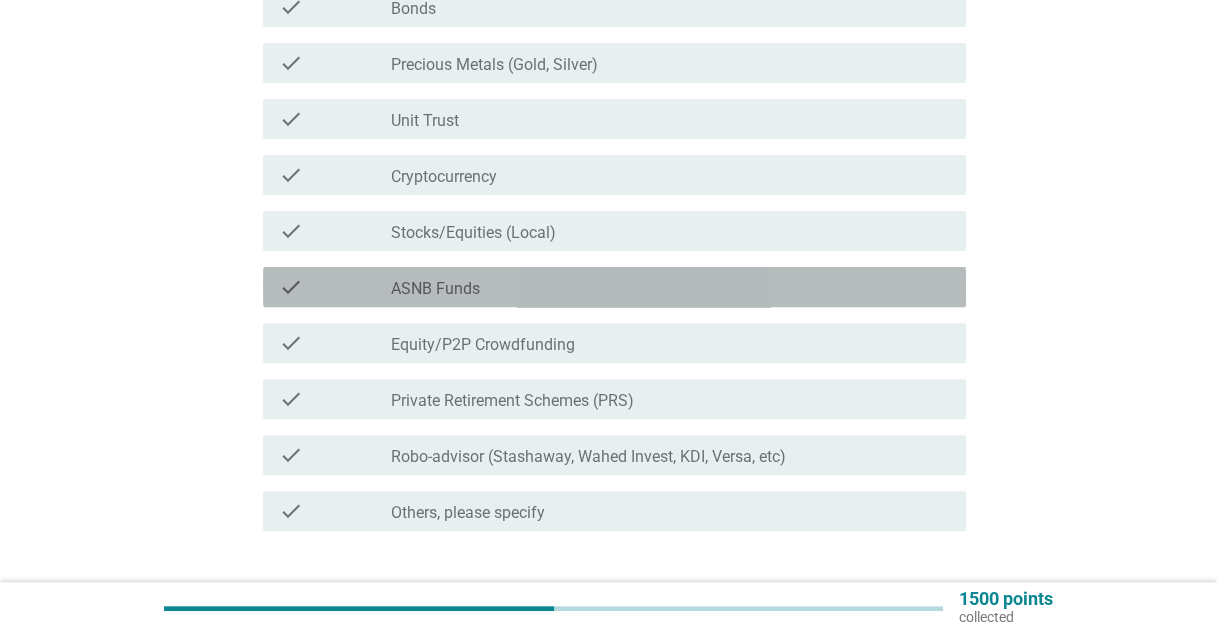 click on "check     check_box_outline_blank ASNB Funds" at bounding box center [614, 287] 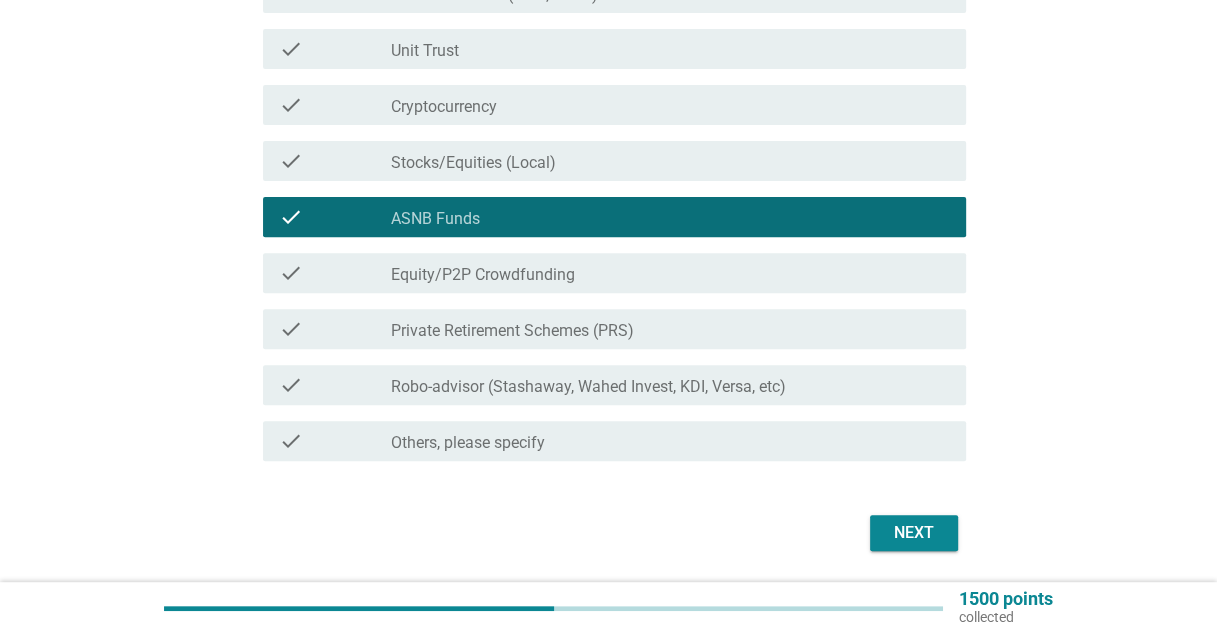 scroll, scrollTop: 500, scrollLeft: 0, axis: vertical 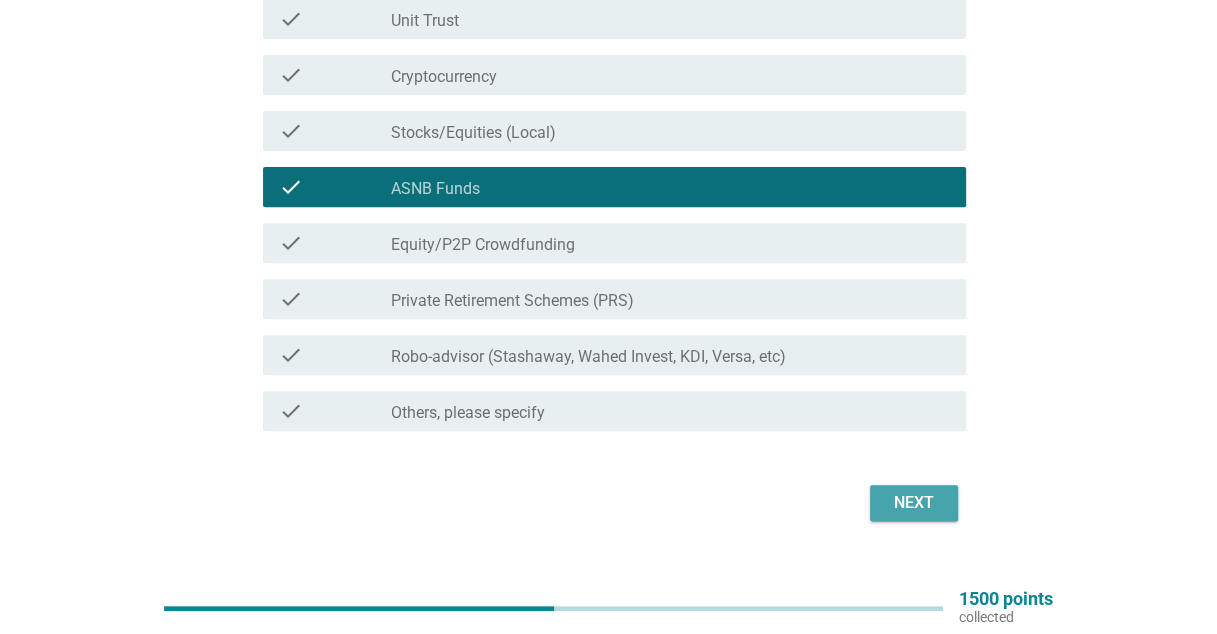click on "Next" at bounding box center (914, 503) 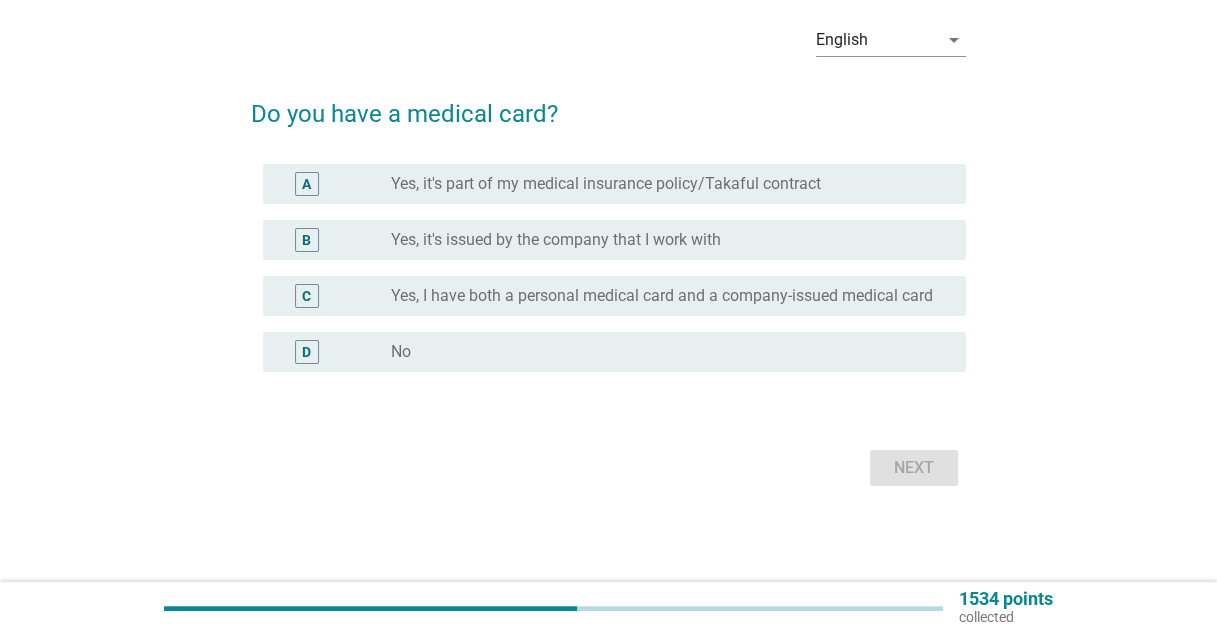 scroll, scrollTop: 0, scrollLeft: 0, axis: both 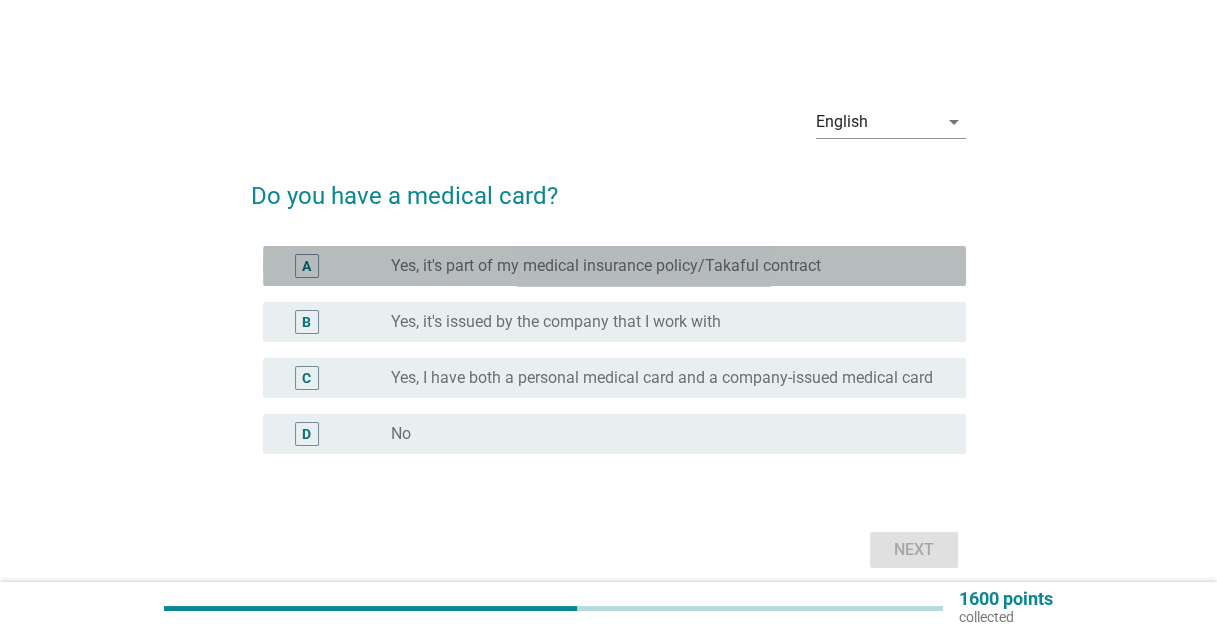 click on "Yes, it's part of my medical insurance policy/Takaful contract" at bounding box center [606, 266] 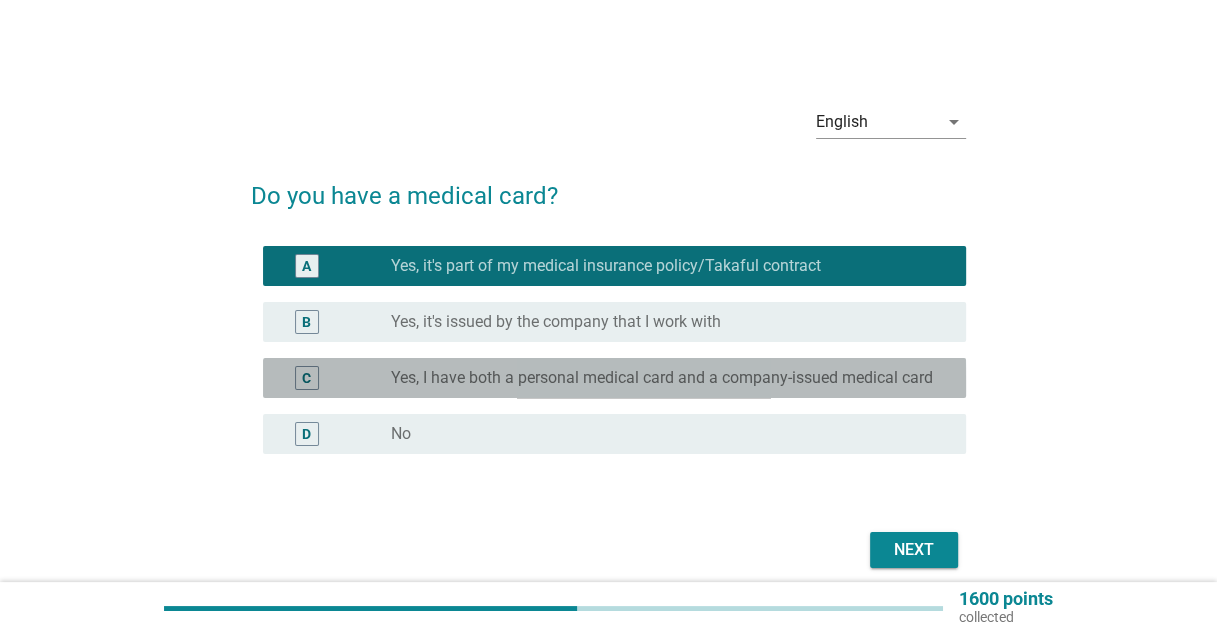 click on "Yes, I have both a personal medical card and a company-issued medical card" at bounding box center (662, 378) 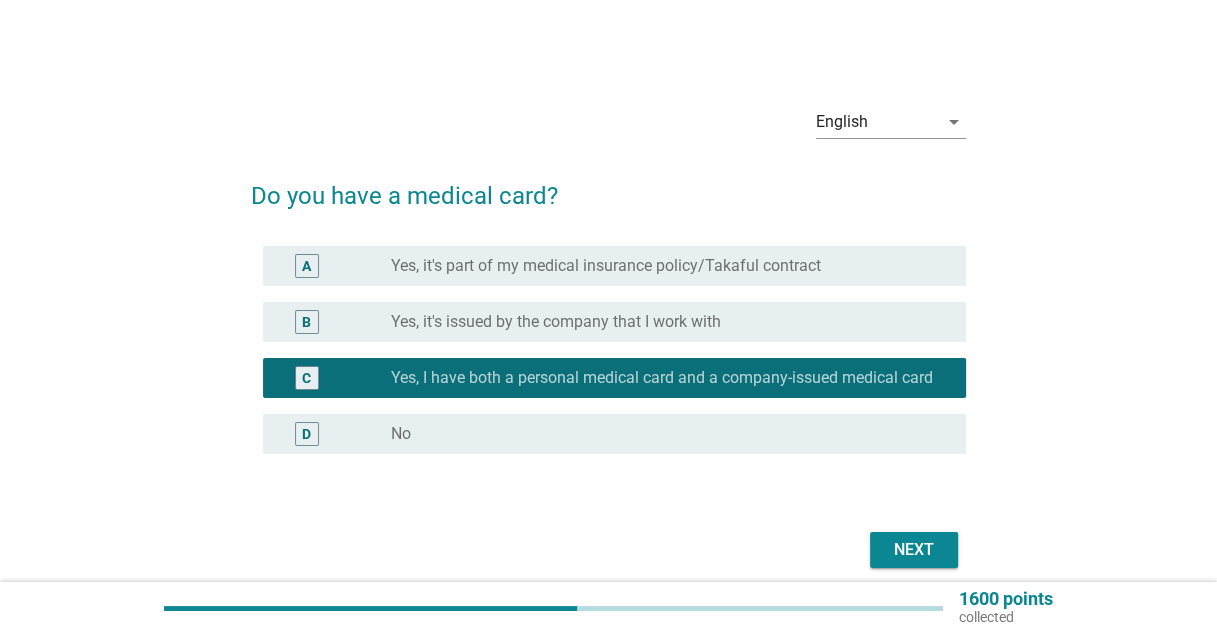 click on "A     radio_button_unchecked Yes, it's part of my medical insurance policy/Takaful contract" at bounding box center (614, 266) 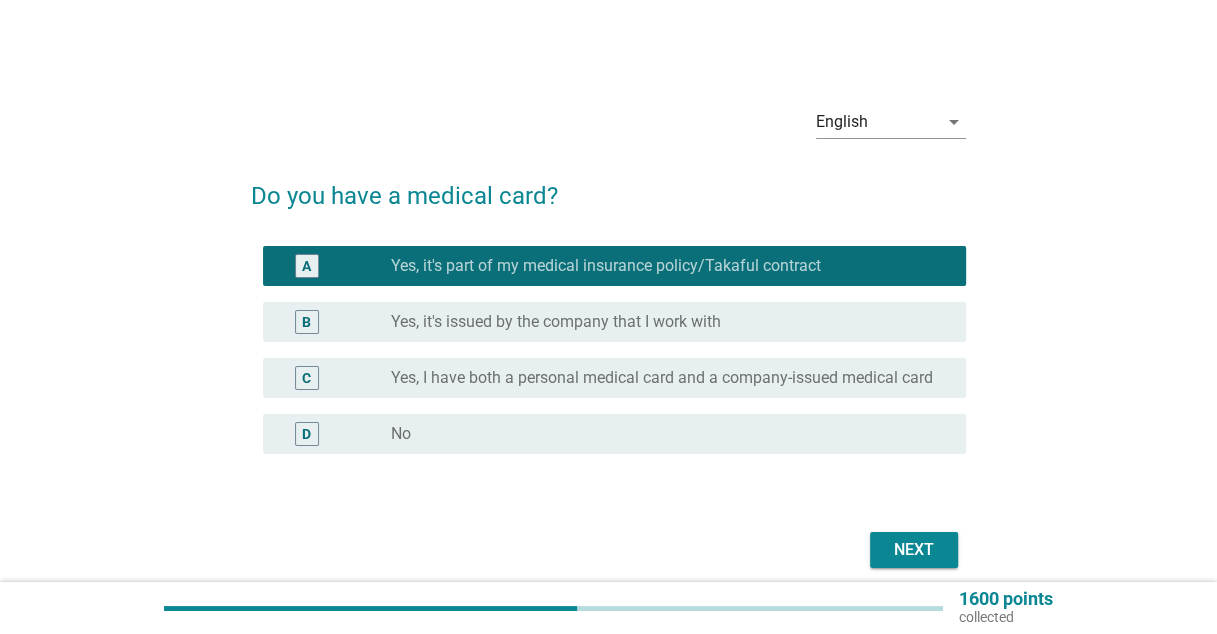 click on "Next" at bounding box center (914, 550) 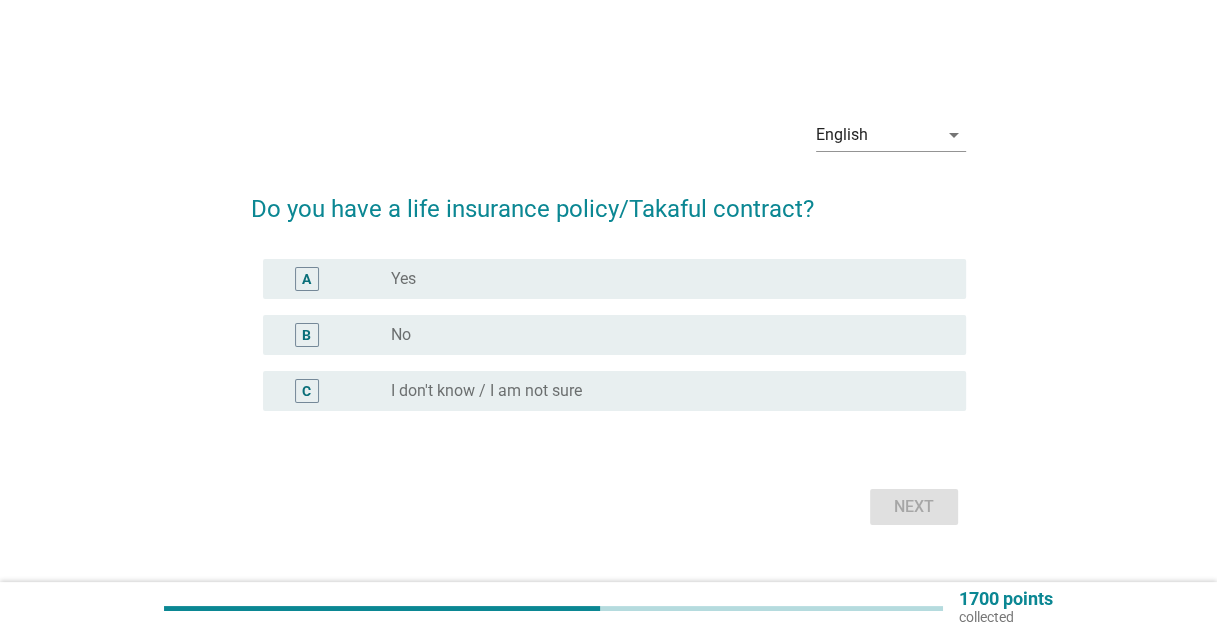 click on "radio_button_unchecked Yes" at bounding box center [662, 279] 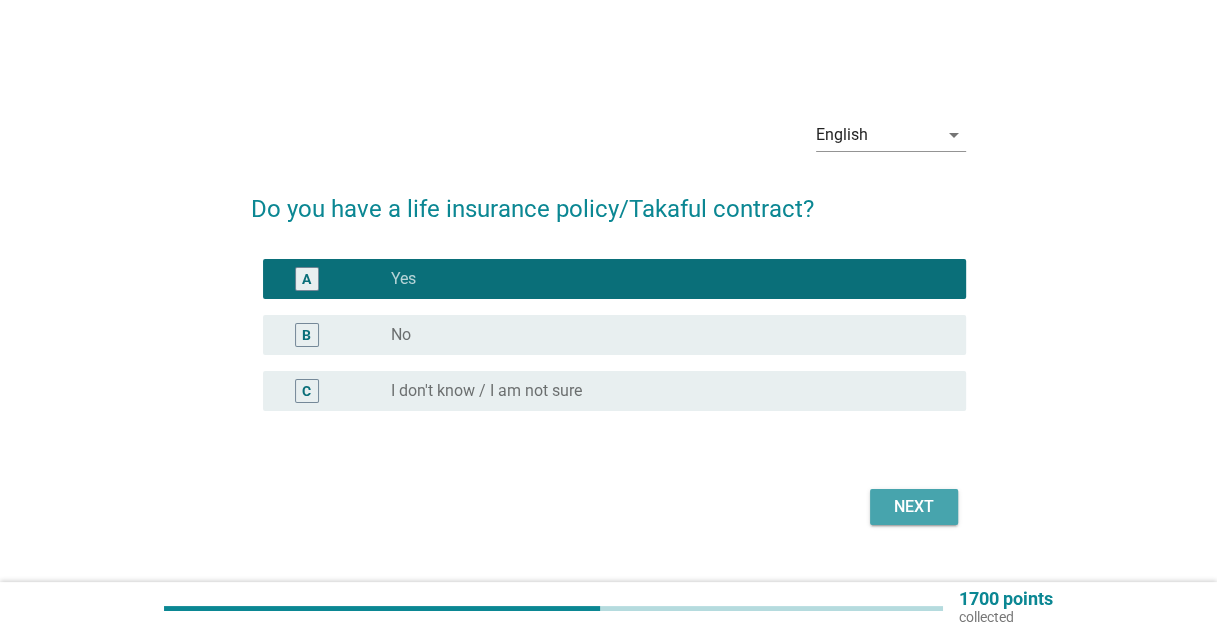 click on "Next" at bounding box center [914, 507] 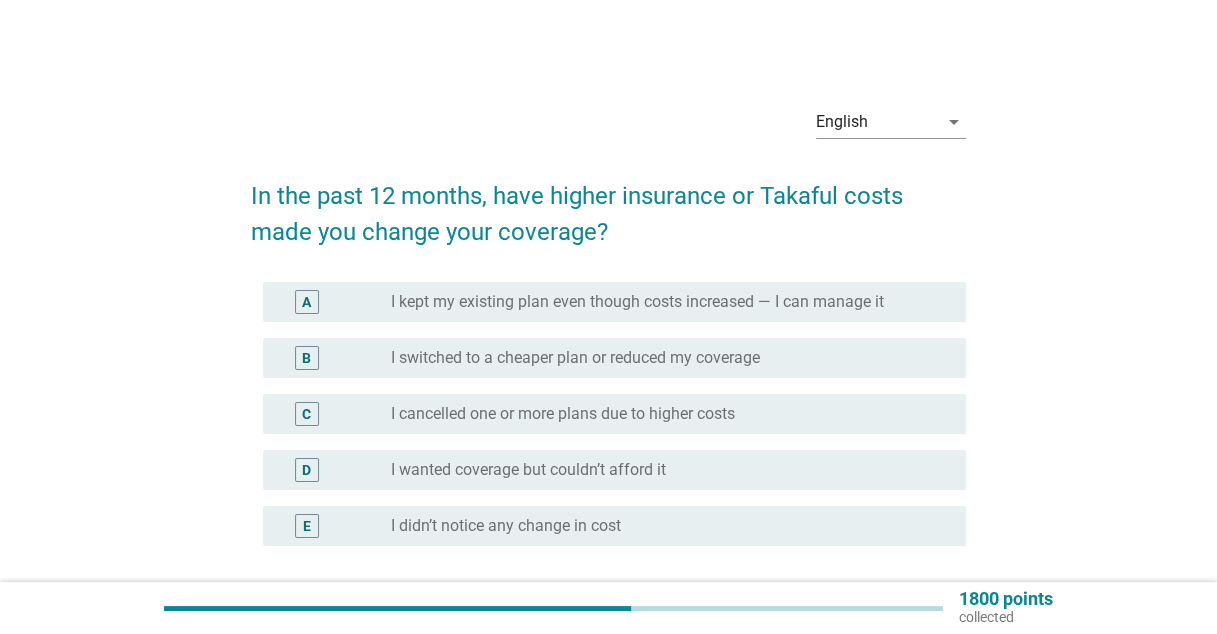 click on "I kept my existing plan even though costs increased — I can manage it" at bounding box center [637, 302] 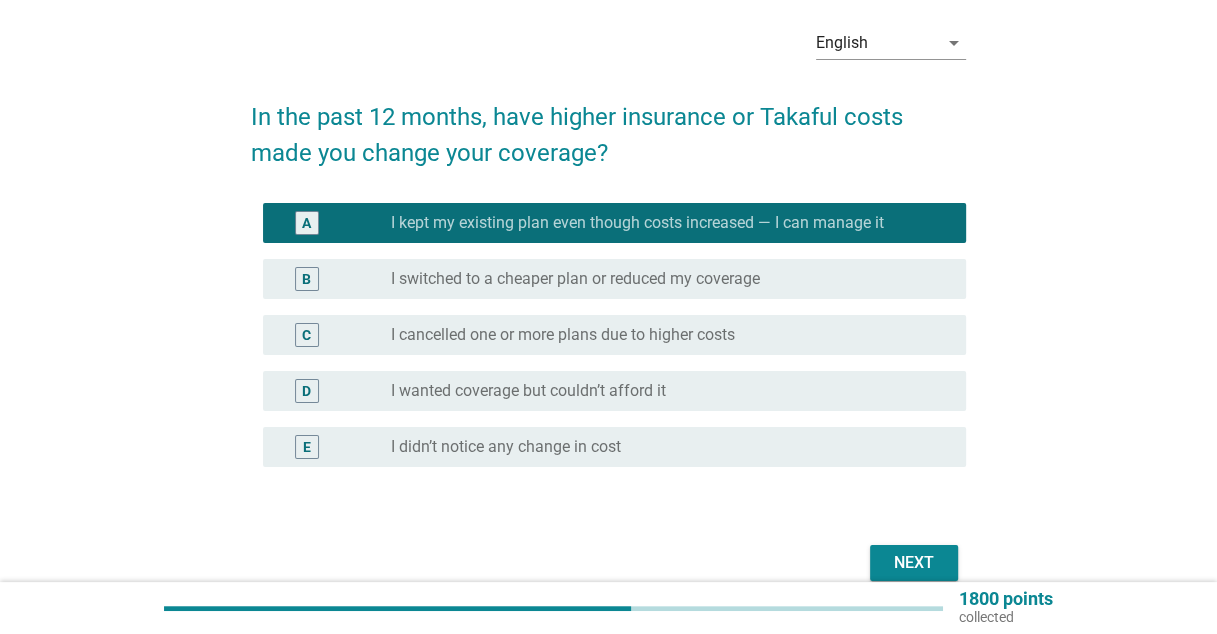 scroll, scrollTop: 173, scrollLeft: 0, axis: vertical 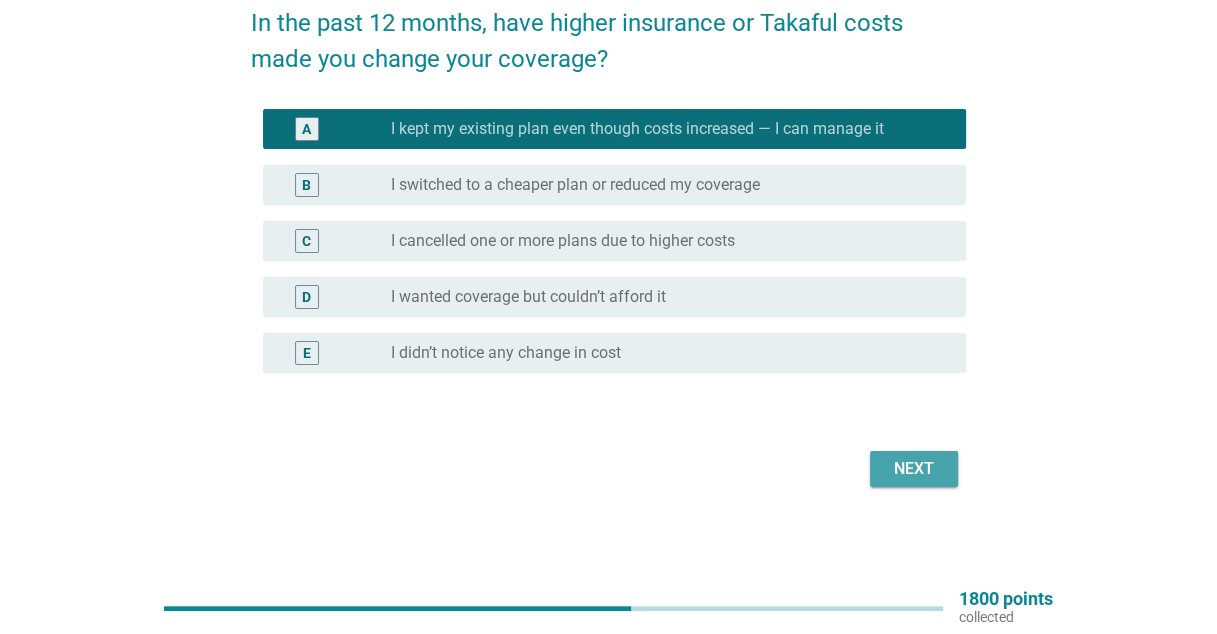 click on "Next" at bounding box center (914, 469) 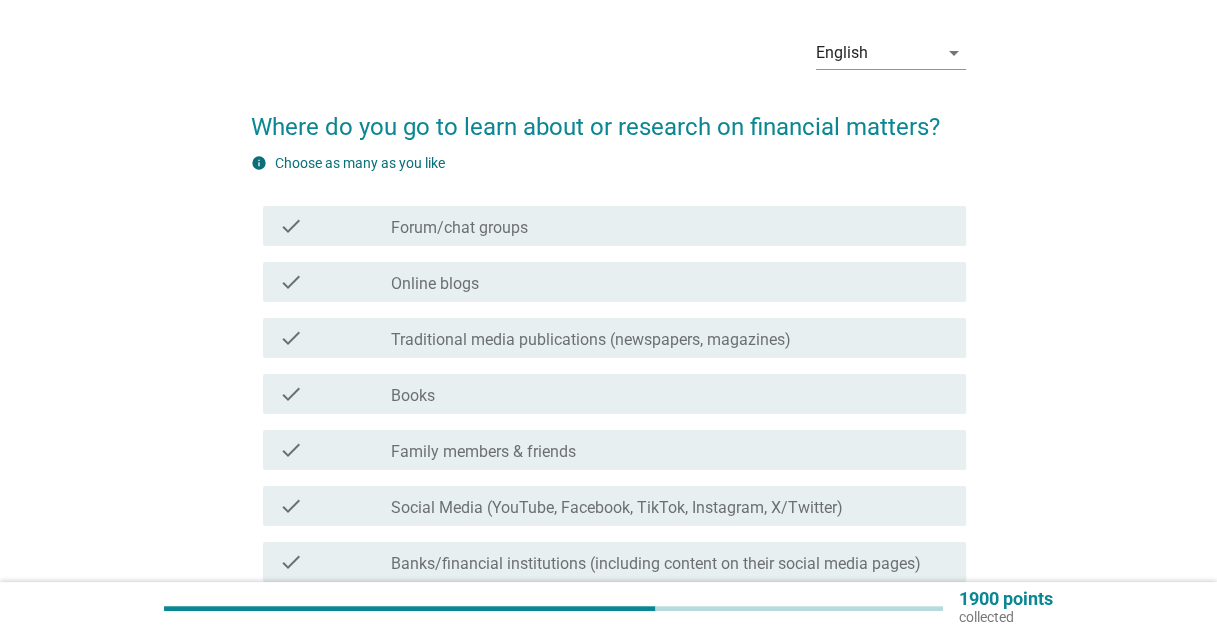 scroll, scrollTop: 100, scrollLeft: 0, axis: vertical 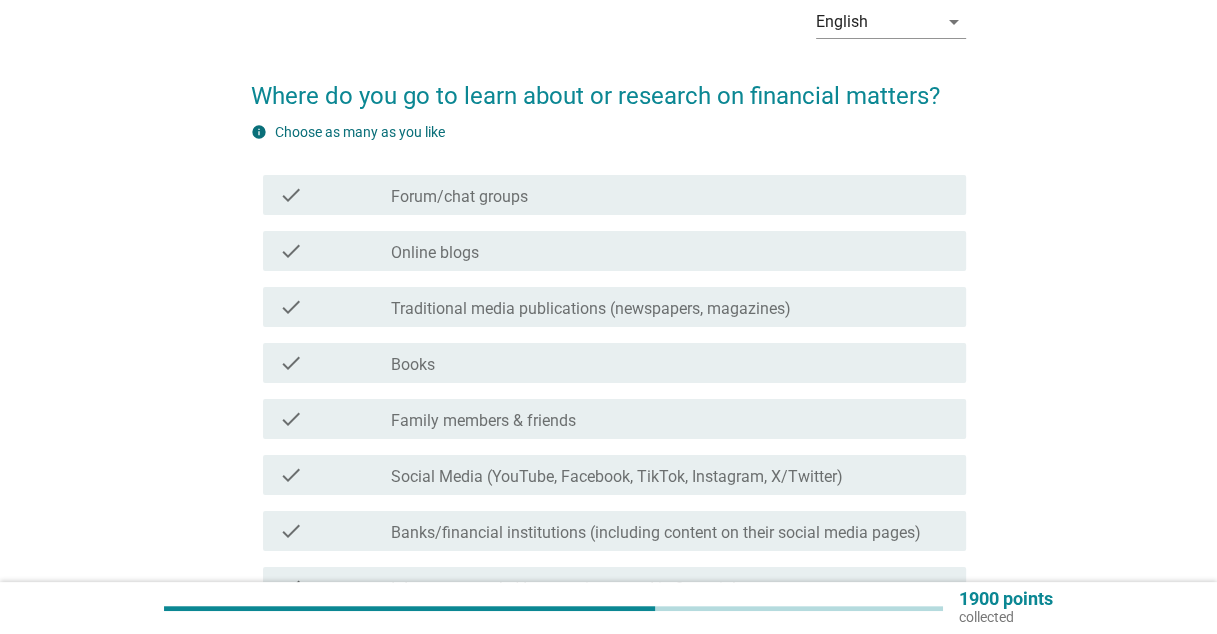 click on "Family members & friends" at bounding box center [483, 421] 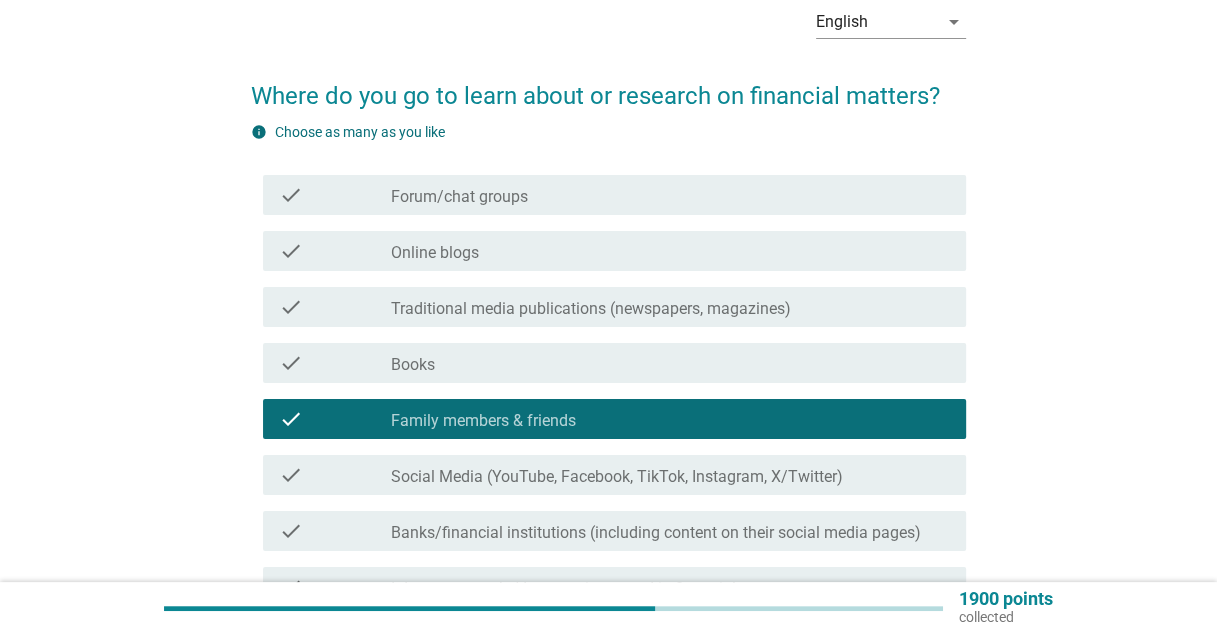 scroll, scrollTop: 300, scrollLeft: 0, axis: vertical 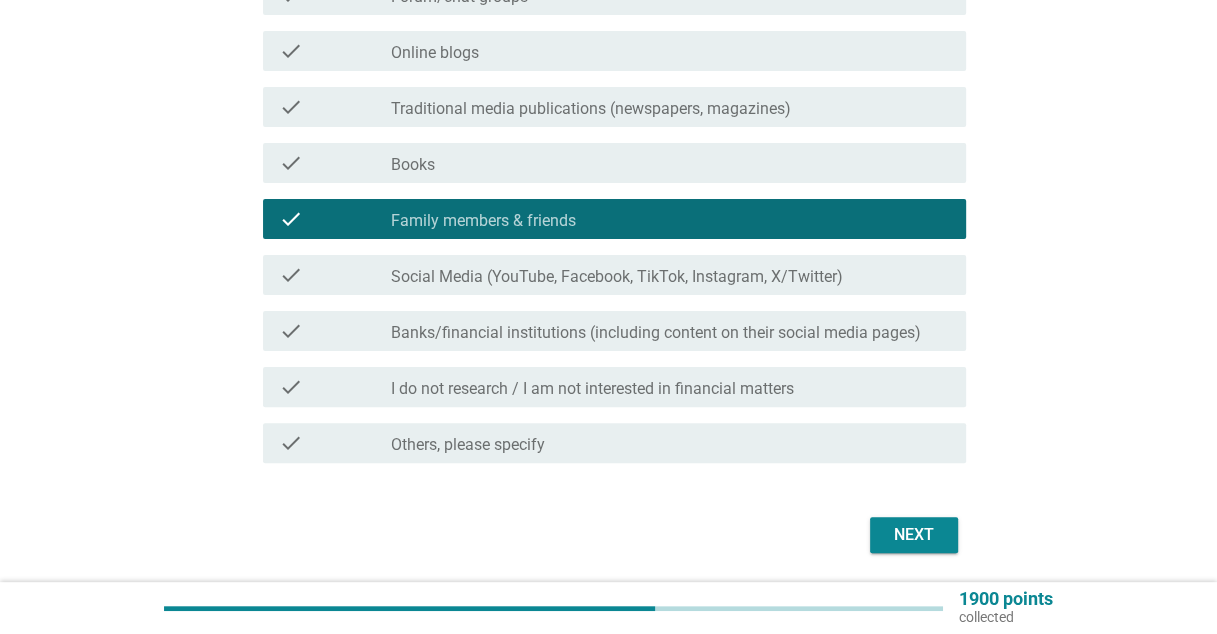 click on "Next" at bounding box center [914, 535] 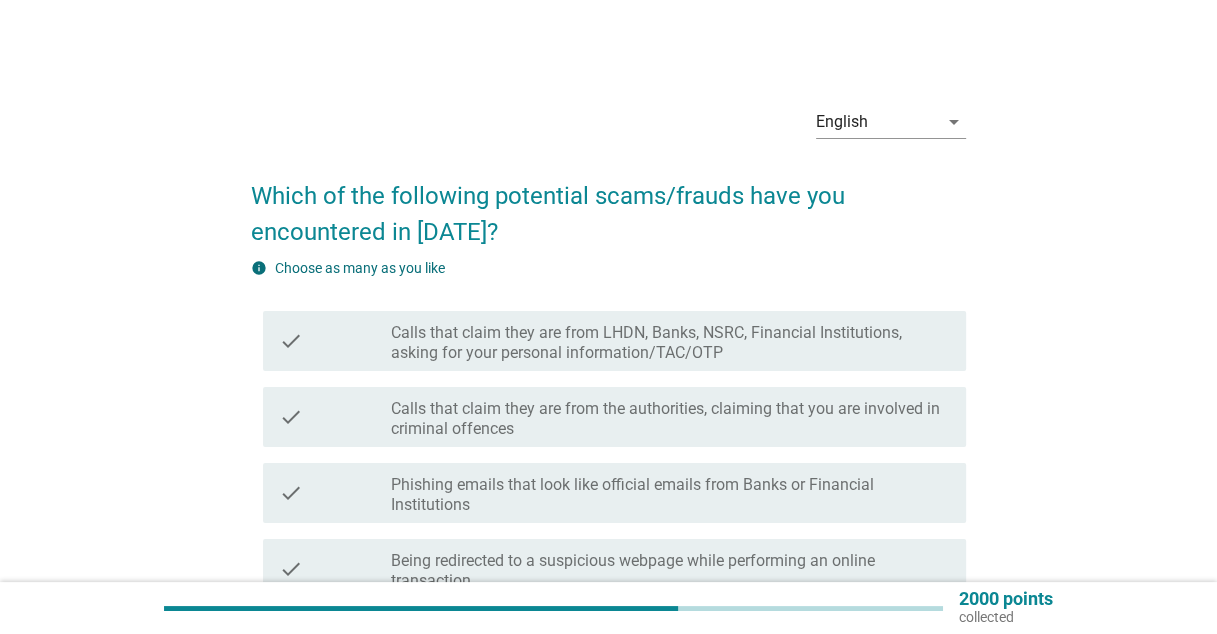 scroll, scrollTop: 100, scrollLeft: 0, axis: vertical 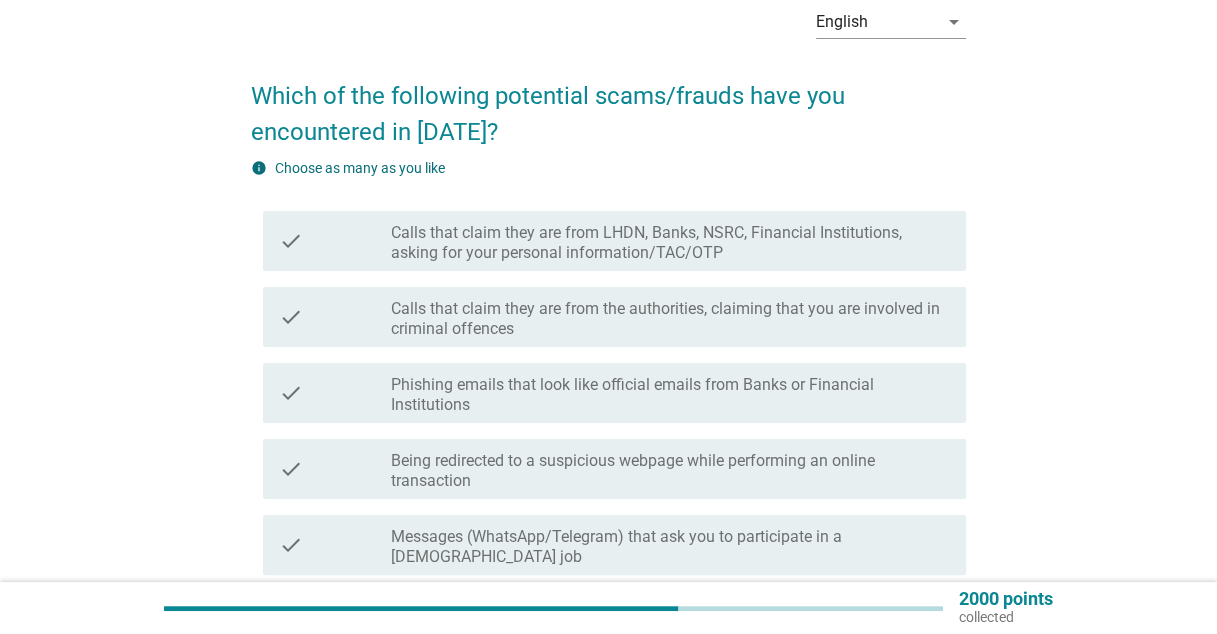 click on "Calls that claim they are from the authorities, claiming that you are involved in criminal offences" at bounding box center (670, 319) 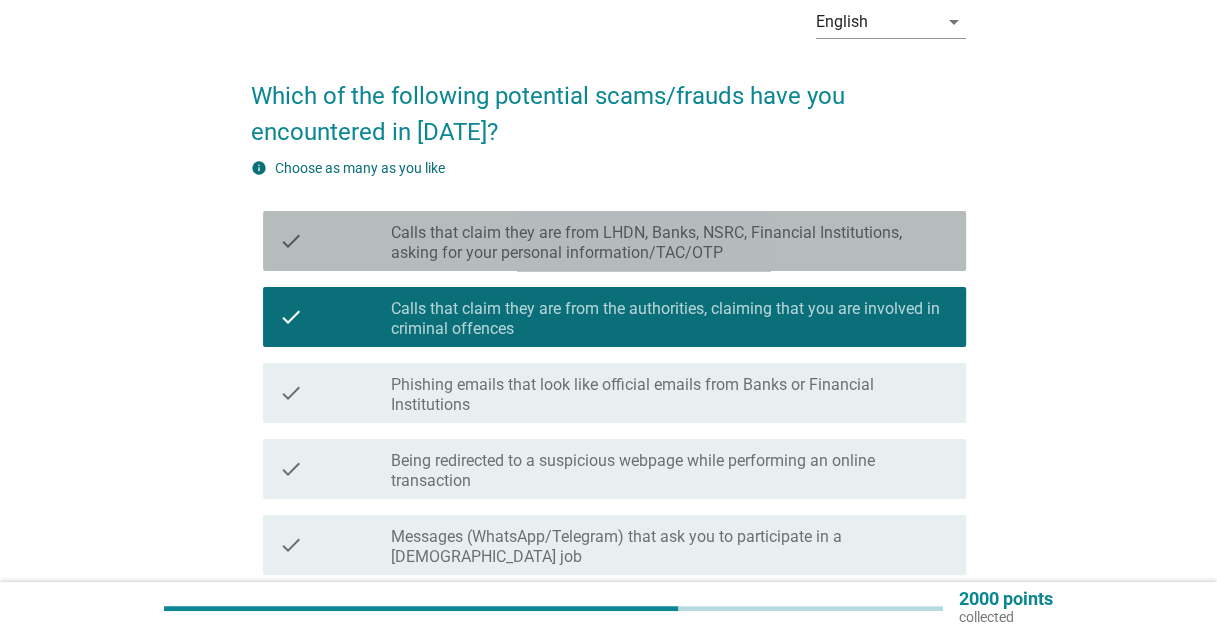 click on "check     check_box_outline_blank Calls that claim they are from LHDN, Banks, NSRC, Financial Institutions, asking for your personal information/TAC/OTP" at bounding box center (614, 241) 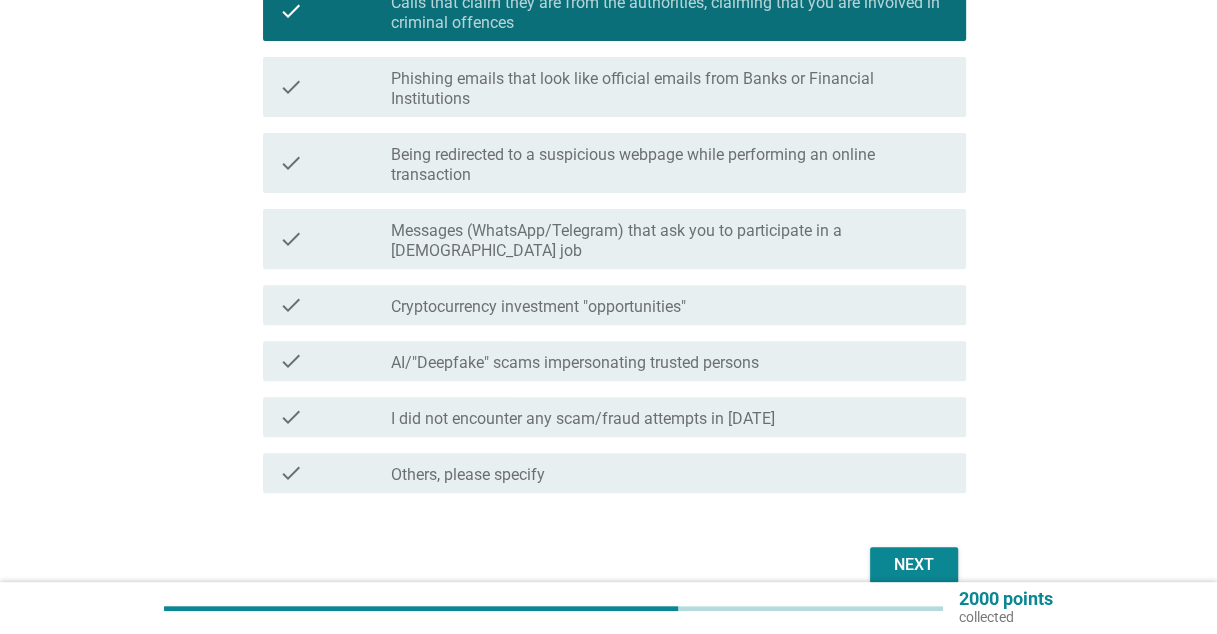 scroll, scrollTop: 482, scrollLeft: 0, axis: vertical 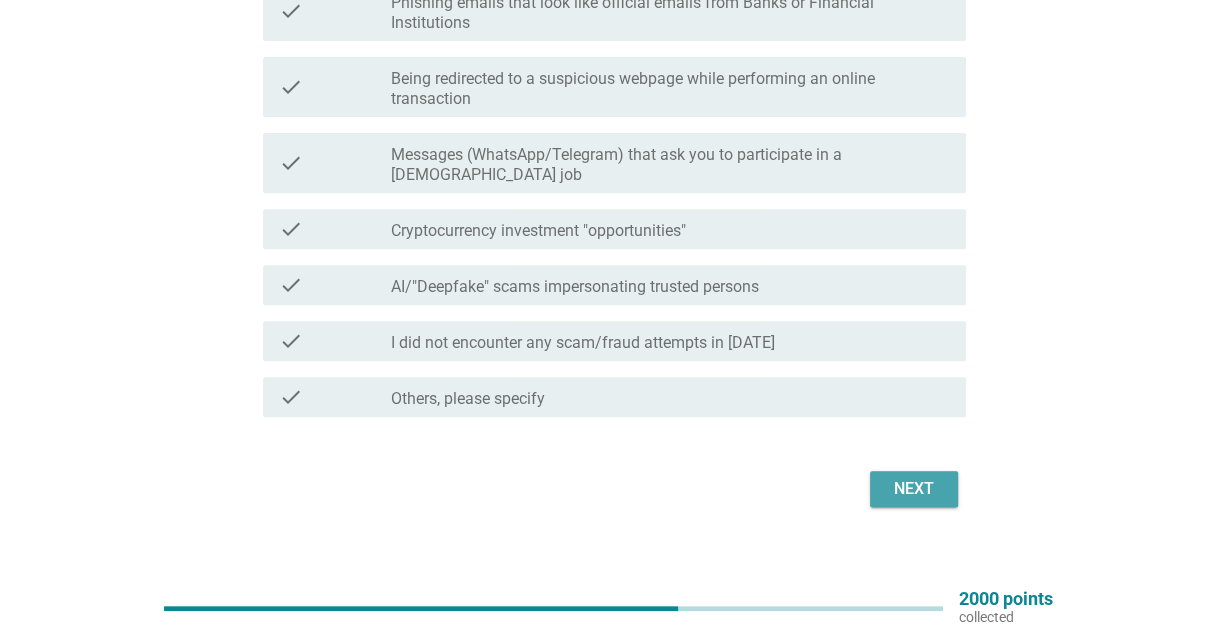 click on "Next" at bounding box center [914, 489] 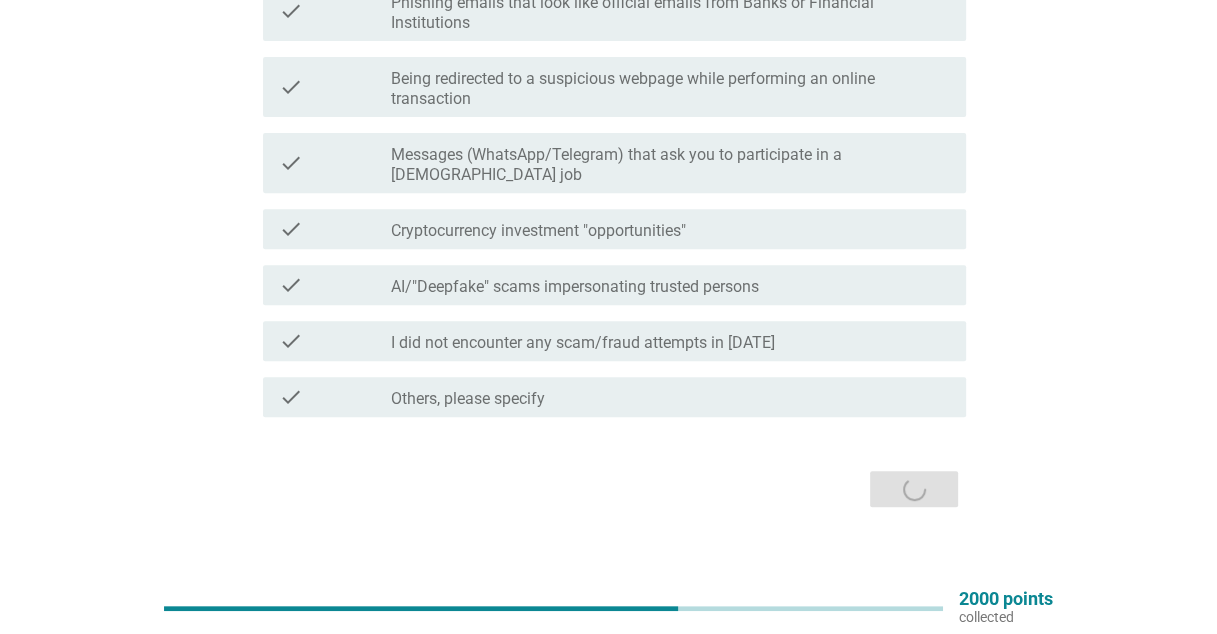 scroll, scrollTop: 0, scrollLeft: 0, axis: both 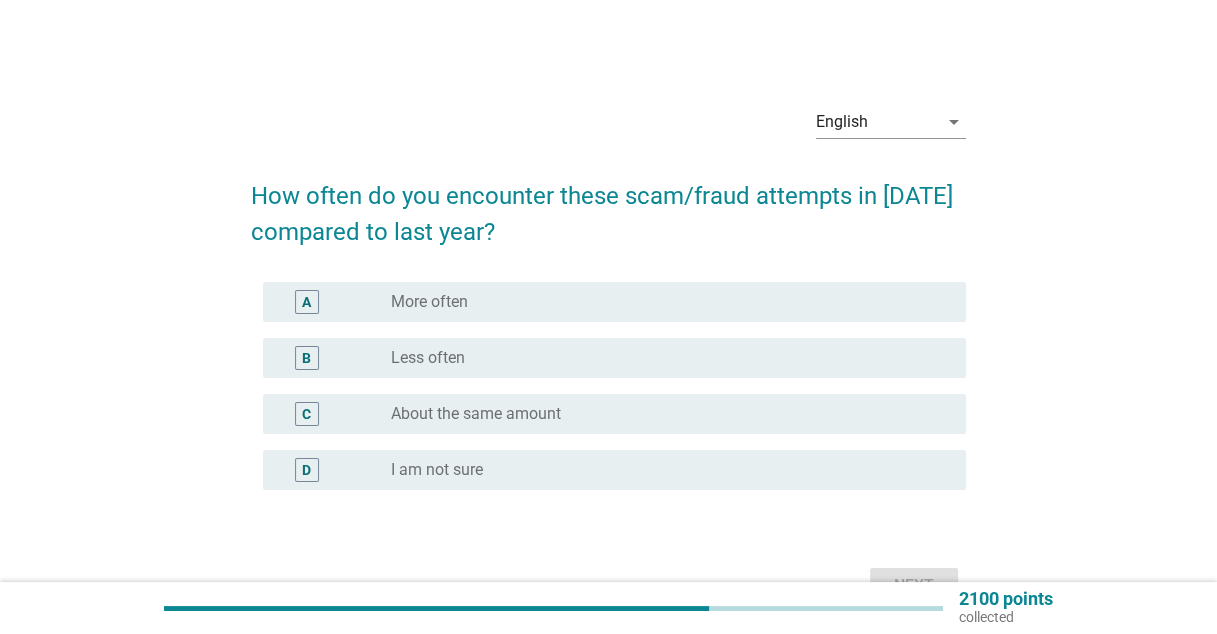 click on "Less often" at bounding box center (428, 358) 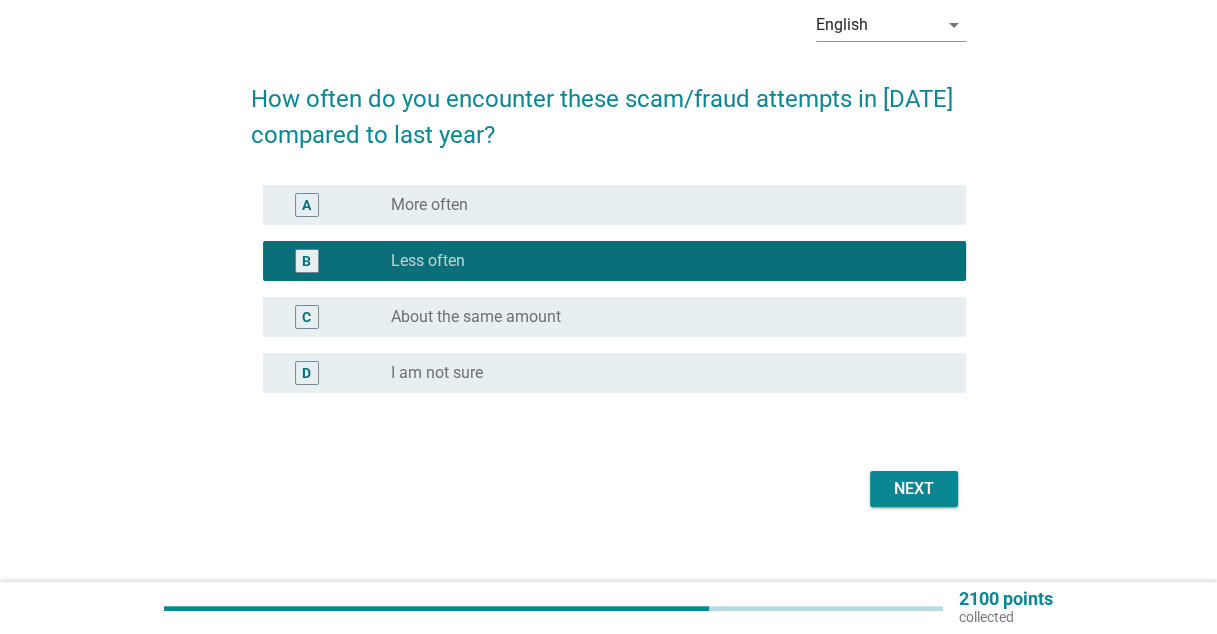 scroll, scrollTop: 100, scrollLeft: 0, axis: vertical 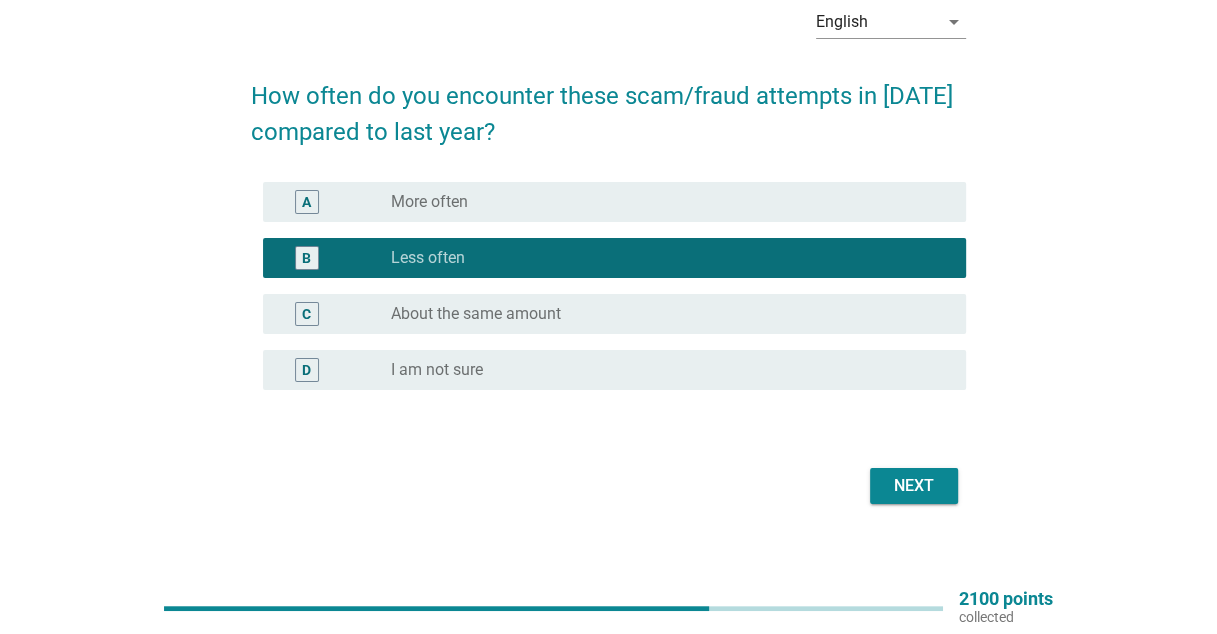 click on "Next" at bounding box center [608, 486] 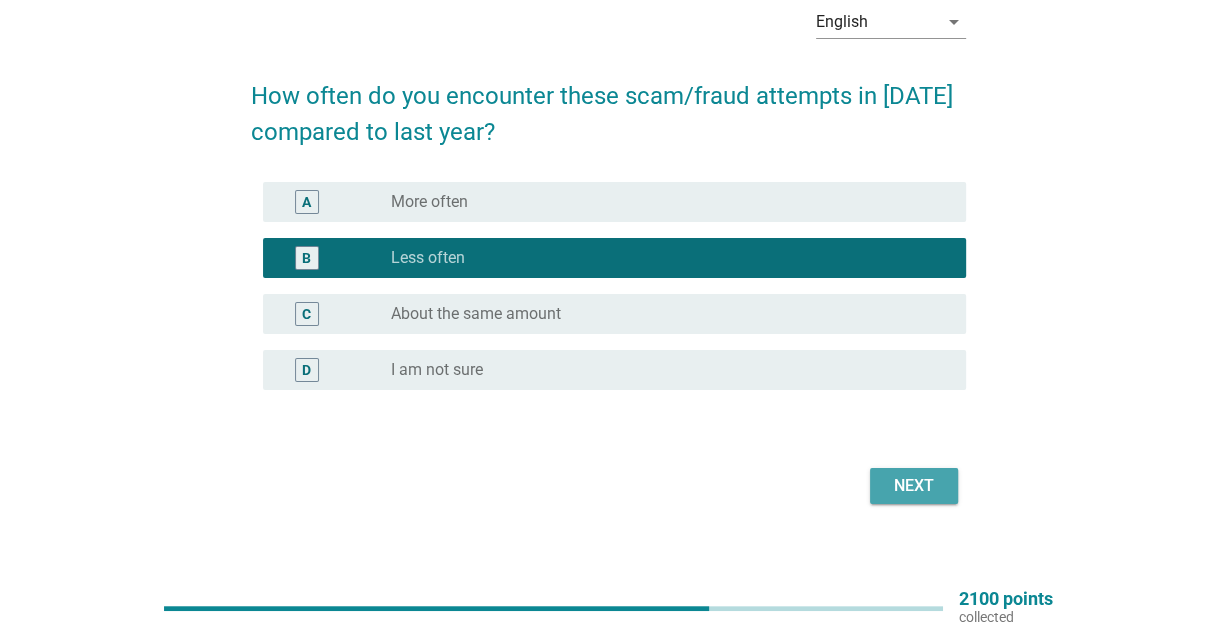 click on "Next" at bounding box center (914, 486) 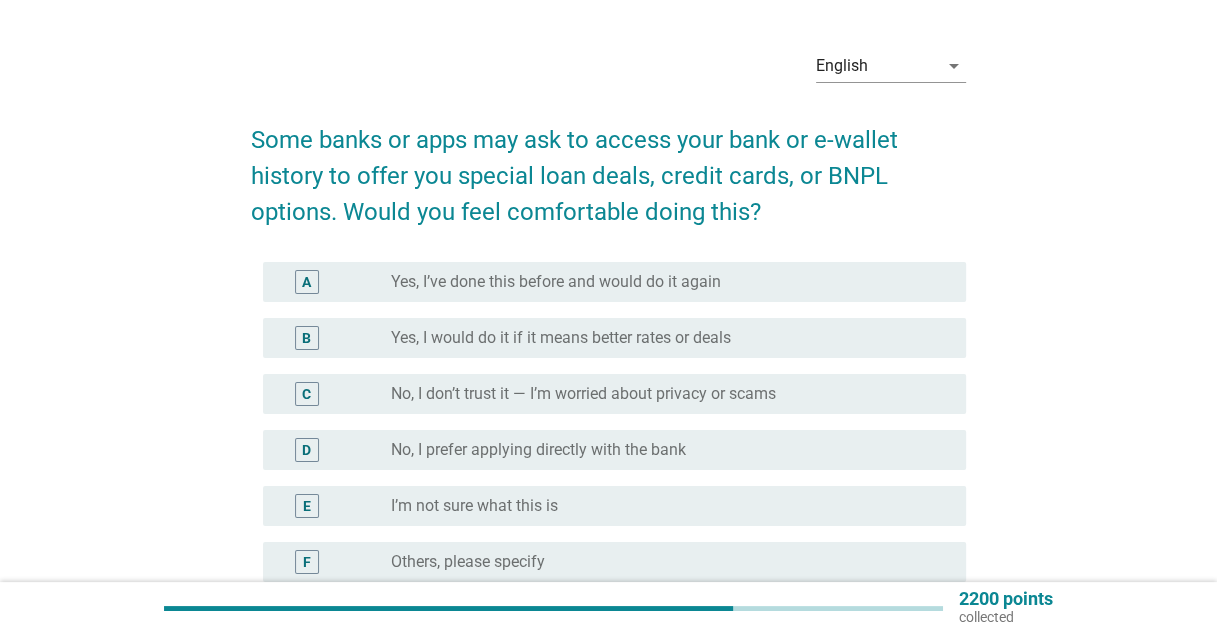 scroll, scrollTop: 100, scrollLeft: 0, axis: vertical 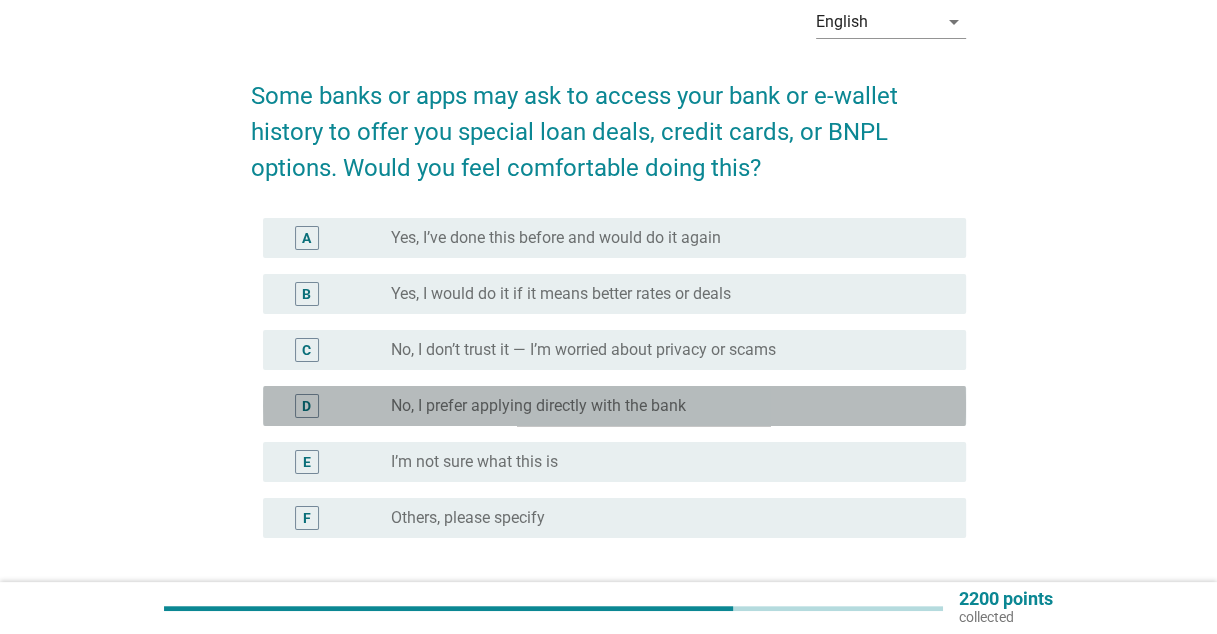 click on "No, I prefer applying directly with the bank" at bounding box center (538, 406) 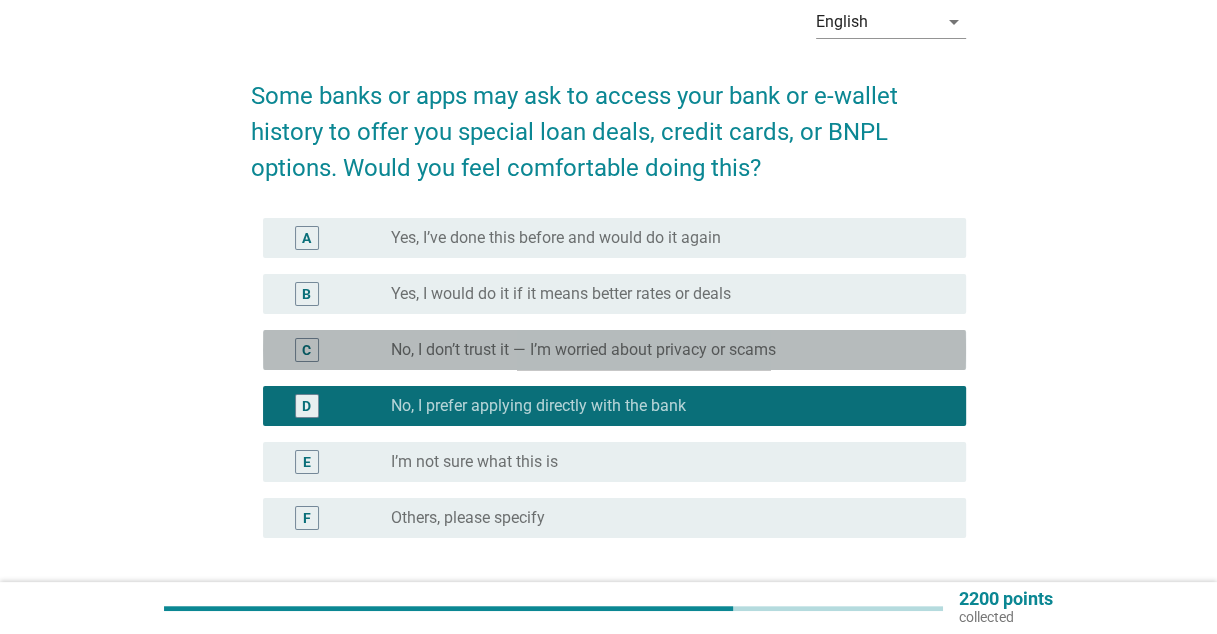 click on "No, I don’t trust it — I’m worried about privacy or scams" at bounding box center [583, 350] 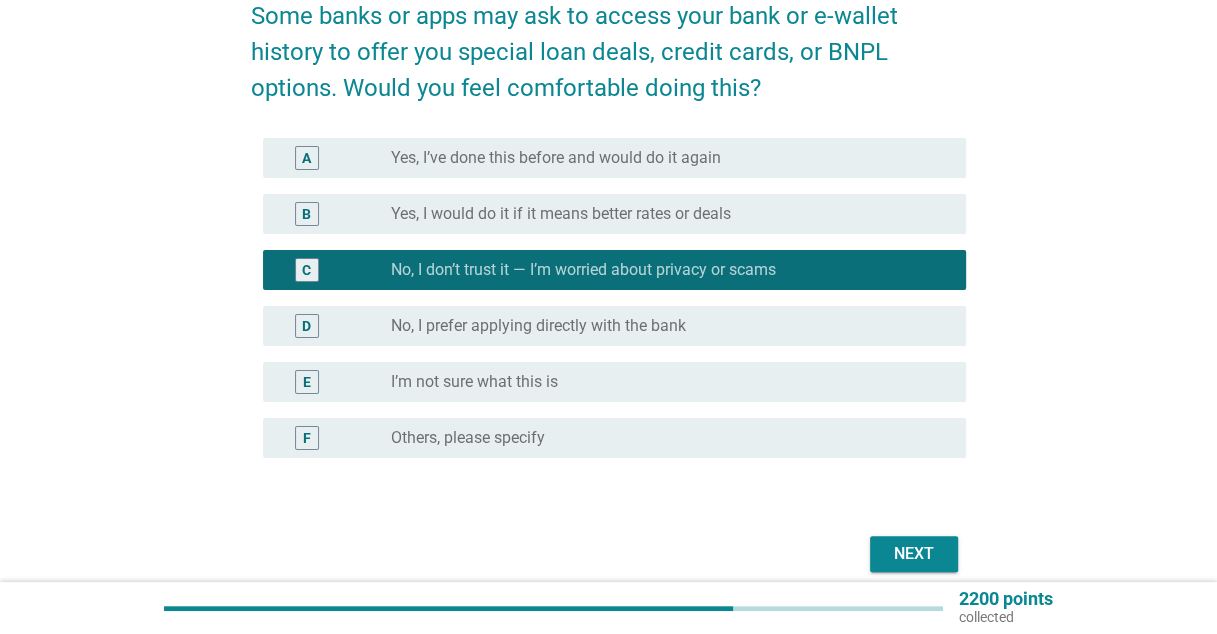 scroll, scrollTop: 265, scrollLeft: 0, axis: vertical 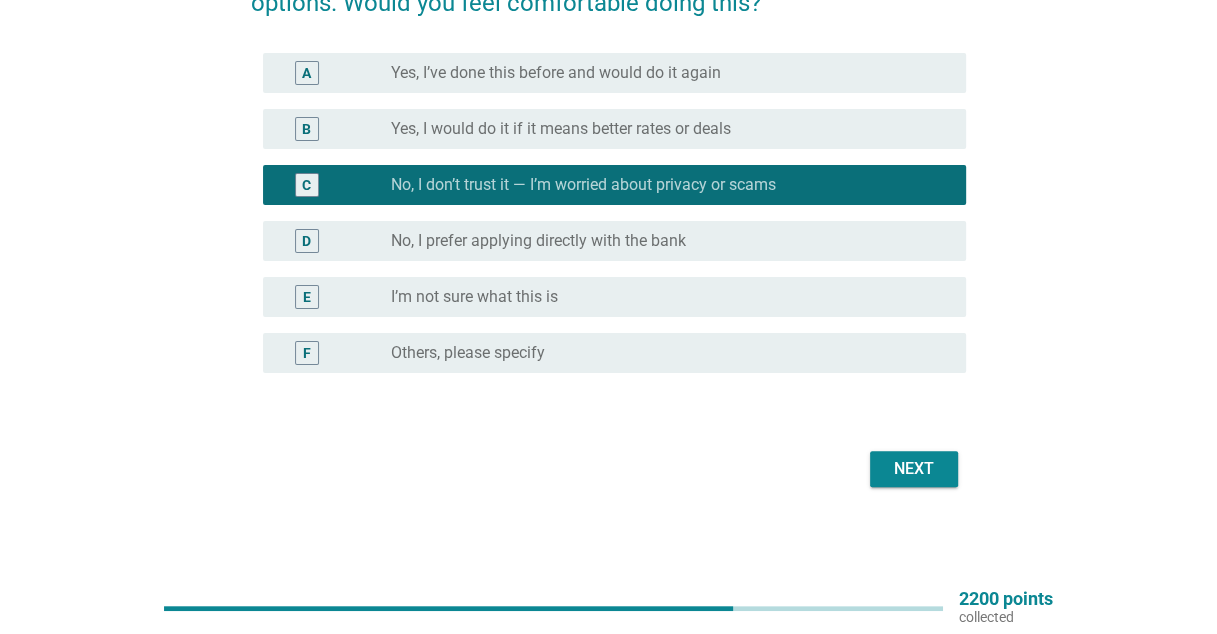 click on "Next" at bounding box center [914, 469] 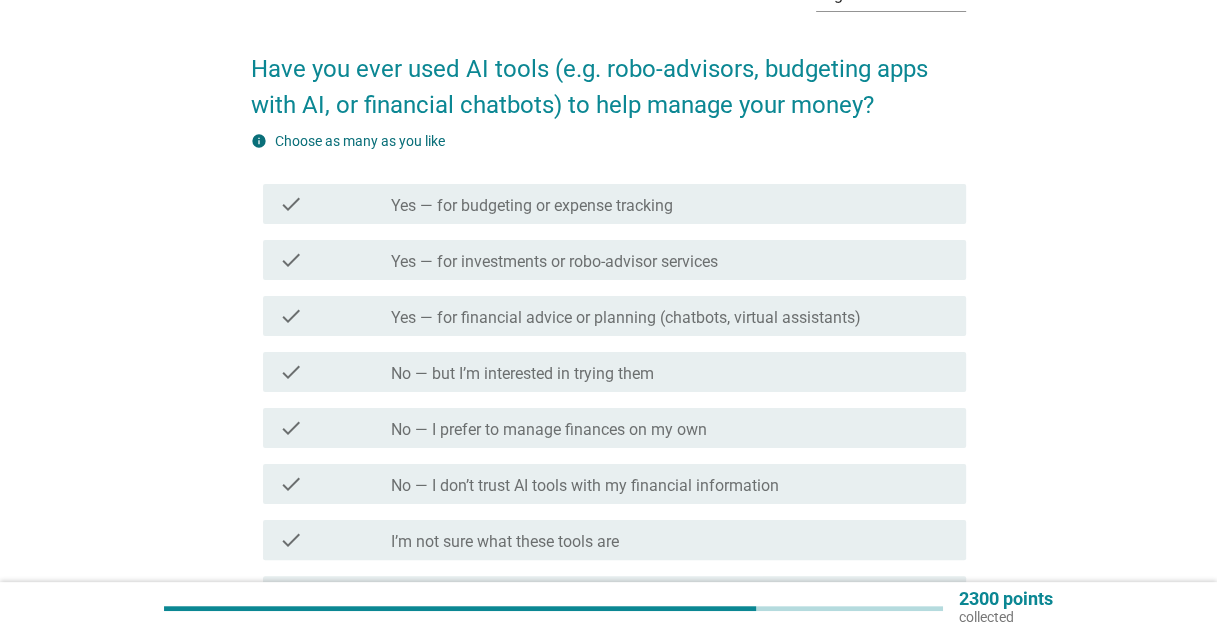 scroll, scrollTop: 0, scrollLeft: 0, axis: both 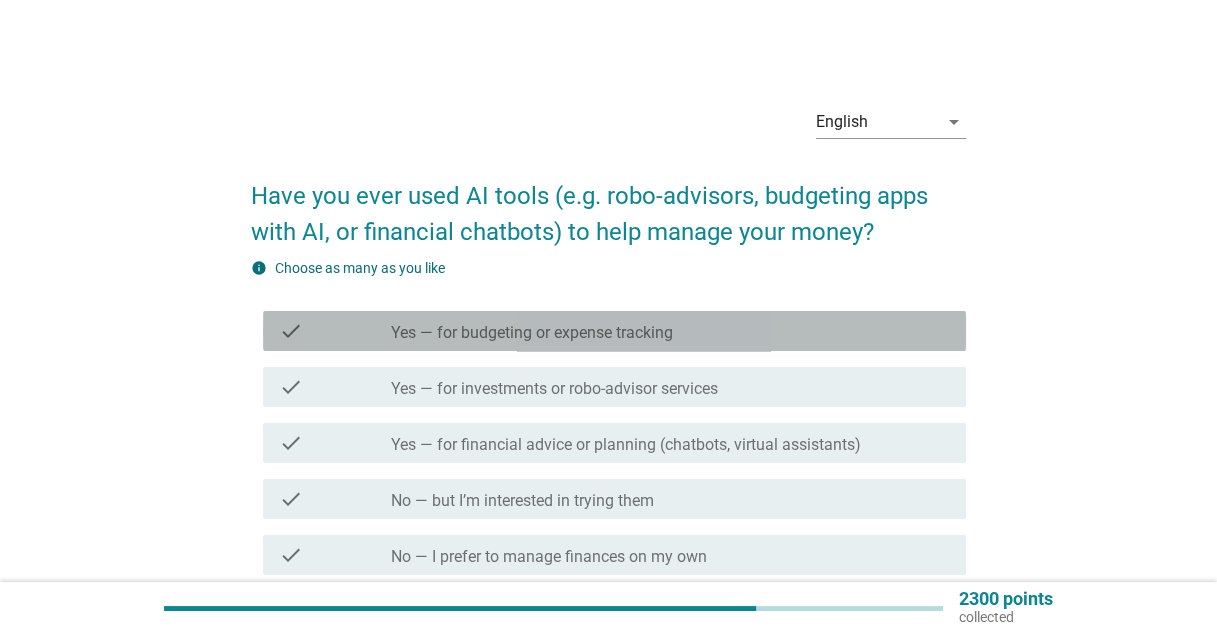 click on "Yes — for budgeting or expense tracking" at bounding box center (532, 333) 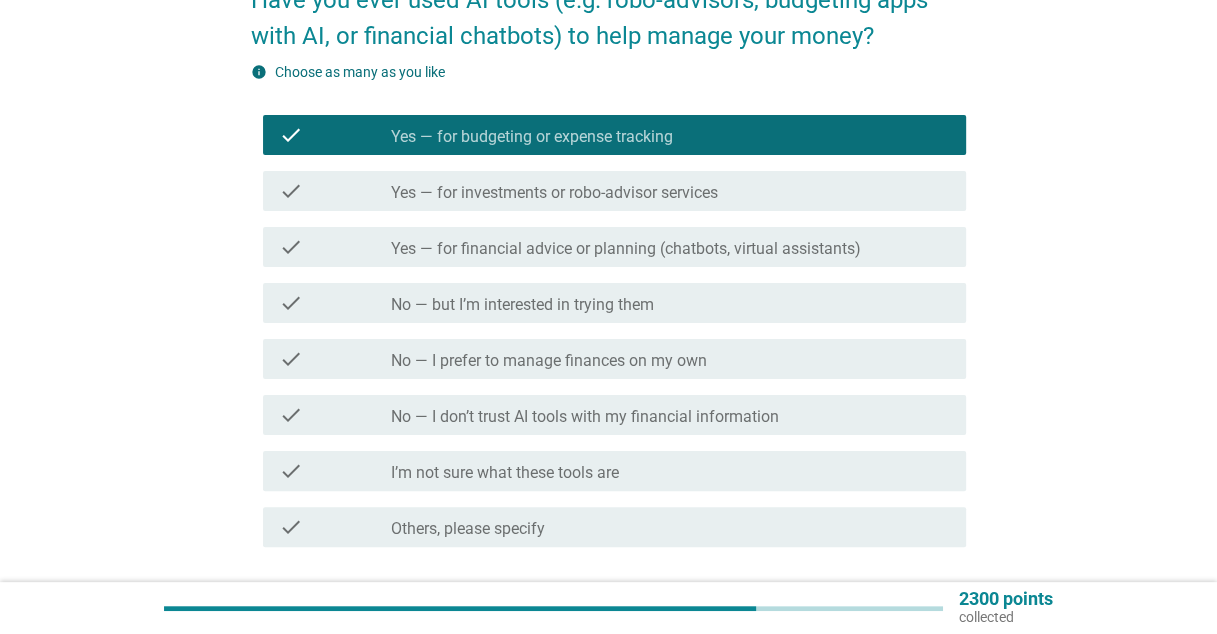scroll, scrollTop: 300, scrollLeft: 0, axis: vertical 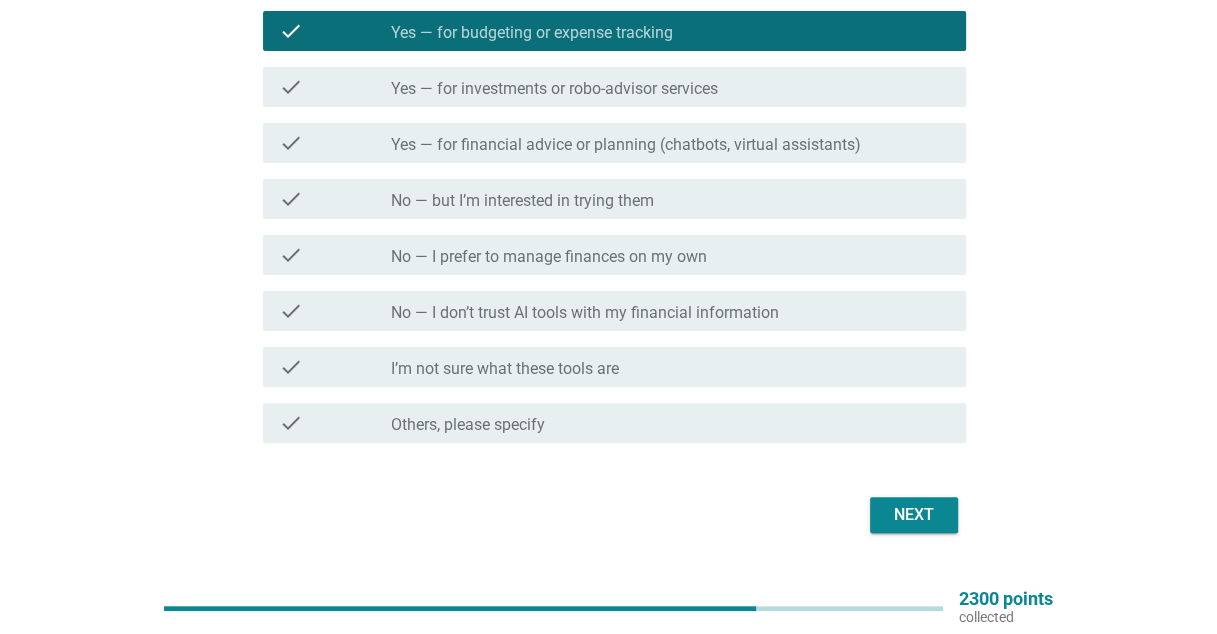 click on "Next" at bounding box center (914, 515) 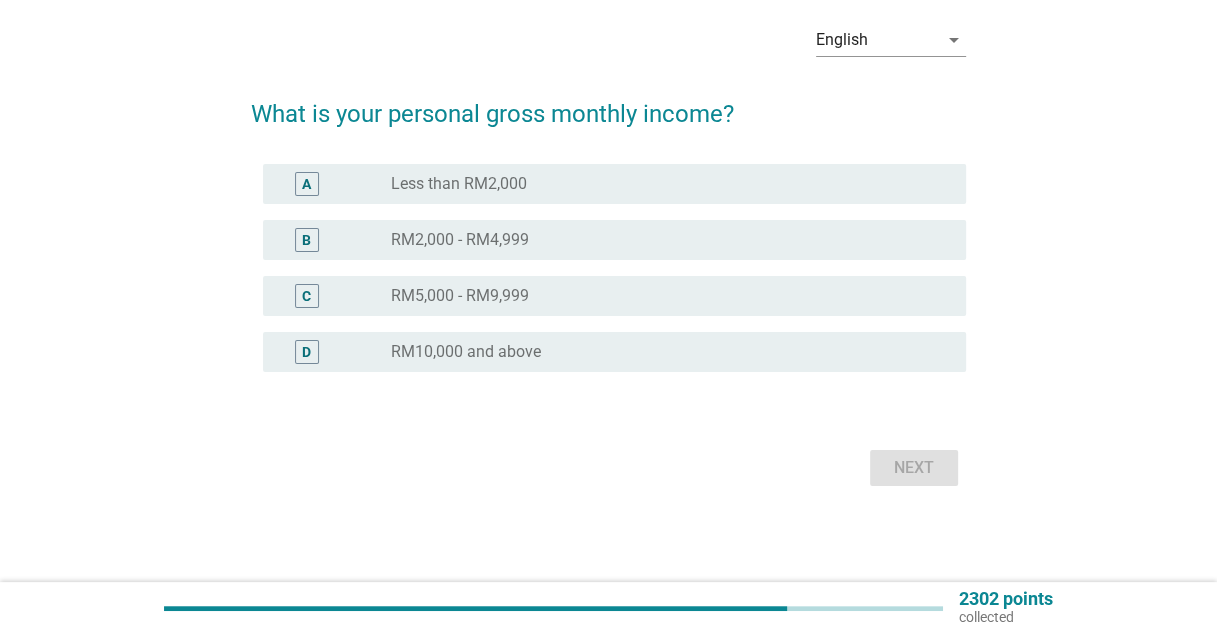 scroll, scrollTop: 0, scrollLeft: 0, axis: both 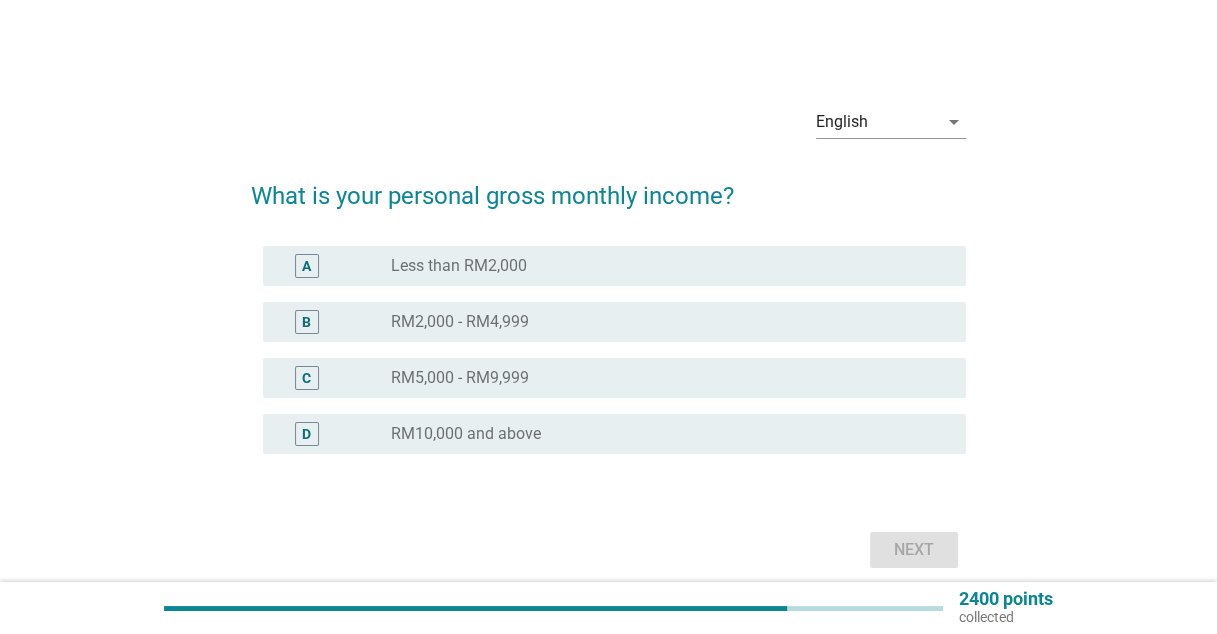 click on "RM5,000 - RM9,999" at bounding box center (460, 378) 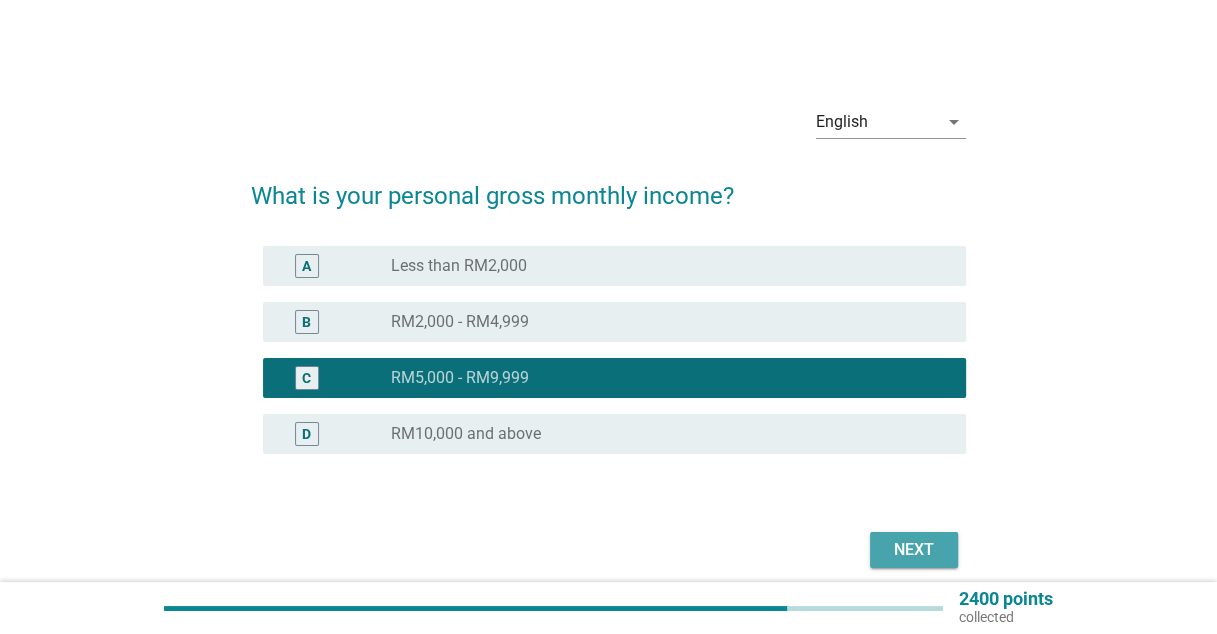 click on "Next" at bounding box center (914, 550) 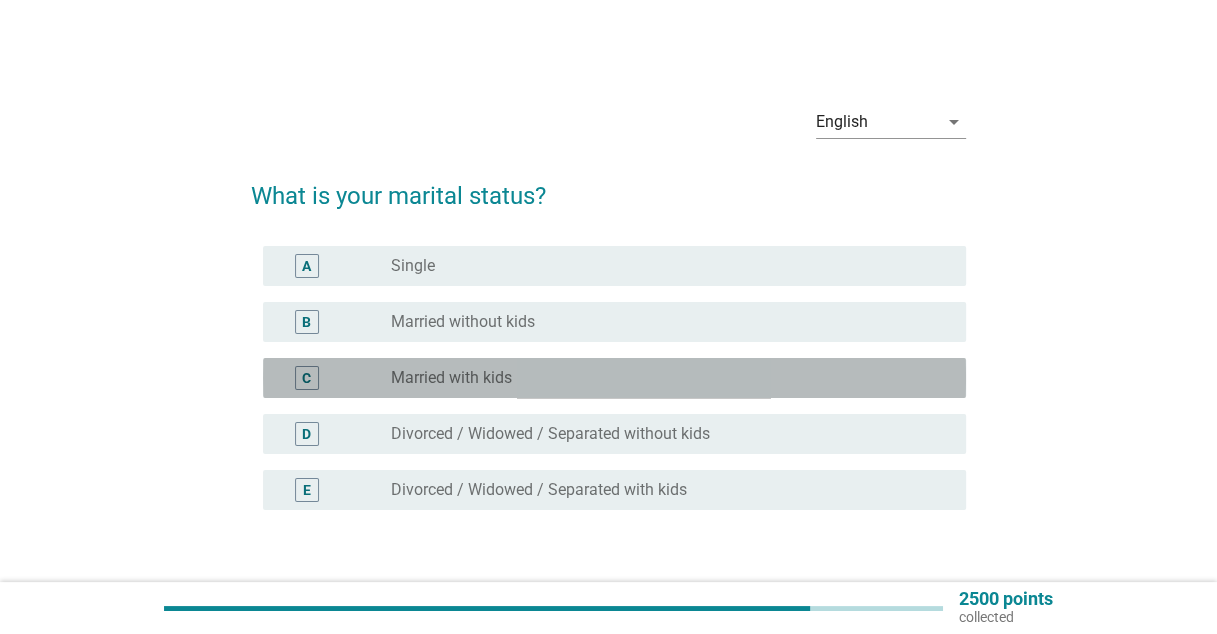 click on "Married with kids" at bounding box center [451, 378] 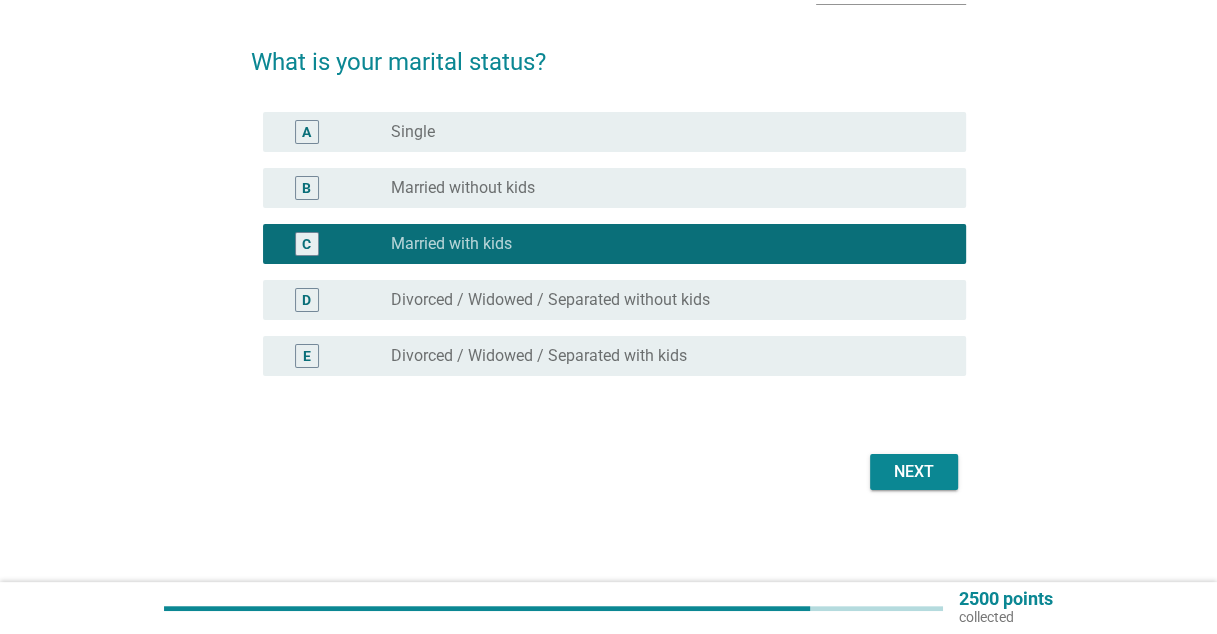 scroll, scrollTop: 137, scrollLeft: 0, axis: vertical 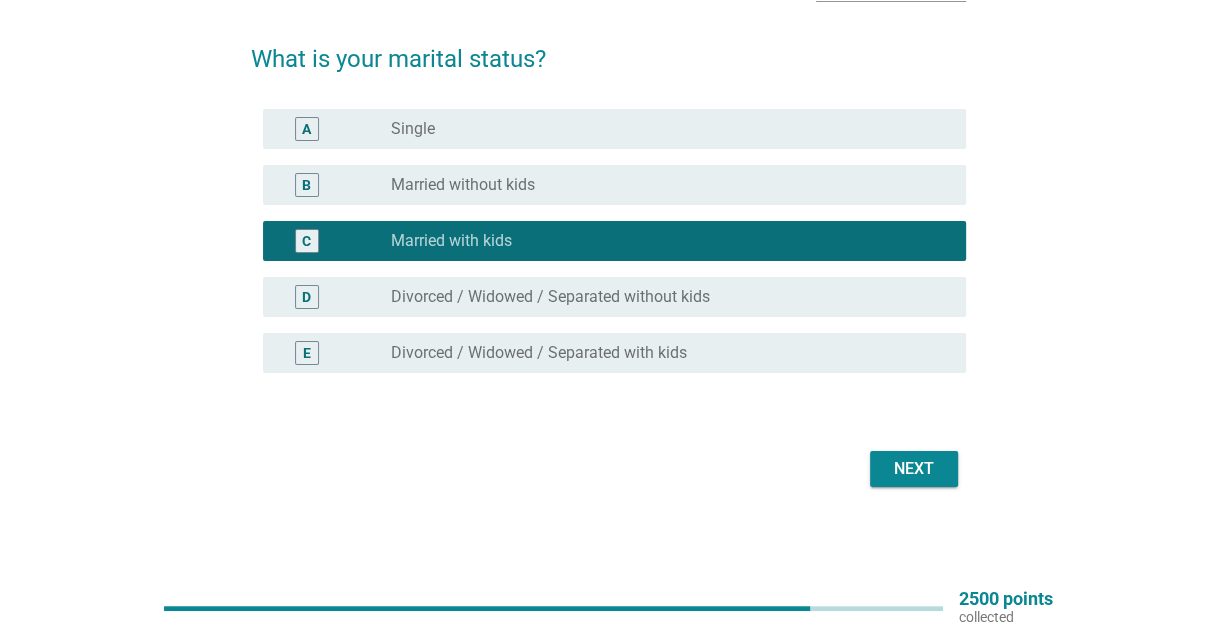 click on "Next" at bounding box center [914, 469] 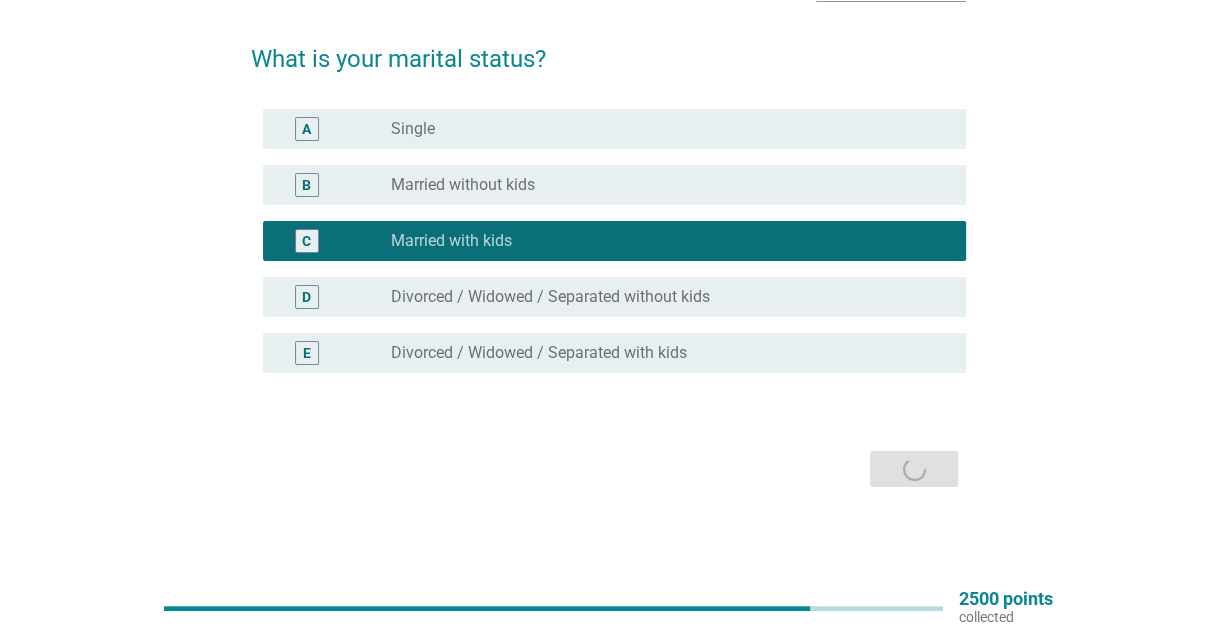 scroll, scrollTop: 0, scrollLeft: 0, axis: both 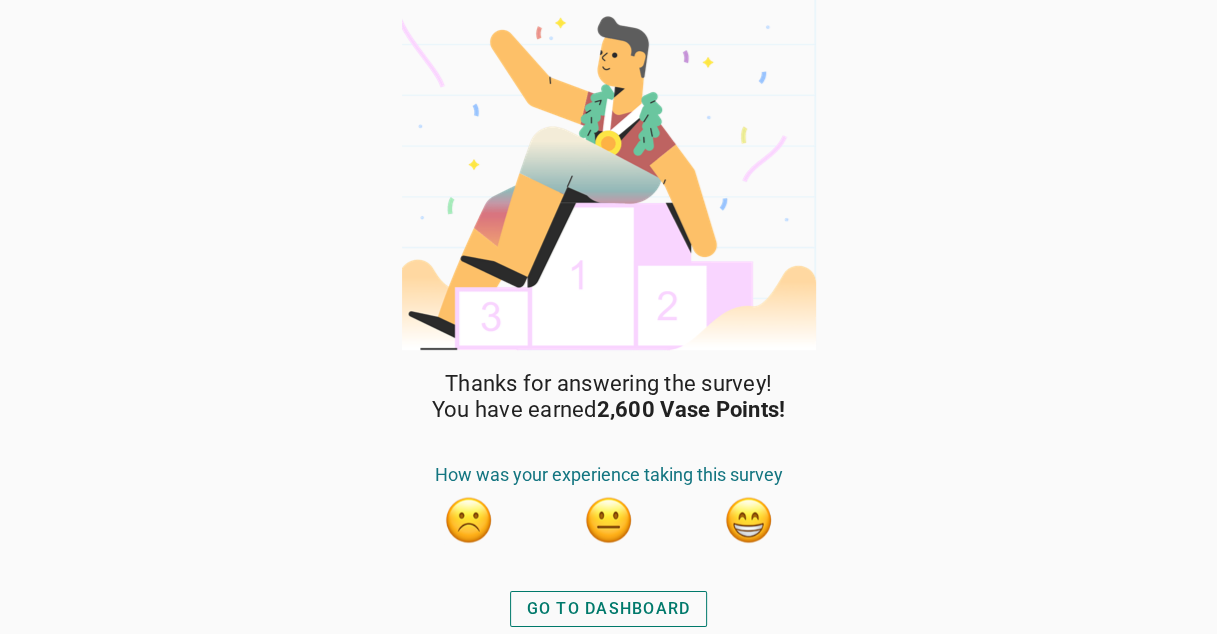 click on "Thanks for answering the survey!   You have earned
2,600
Vase Points!
How was your experience taking this survey
GO TO DASHBOARD" at bounding box center [609, 502] 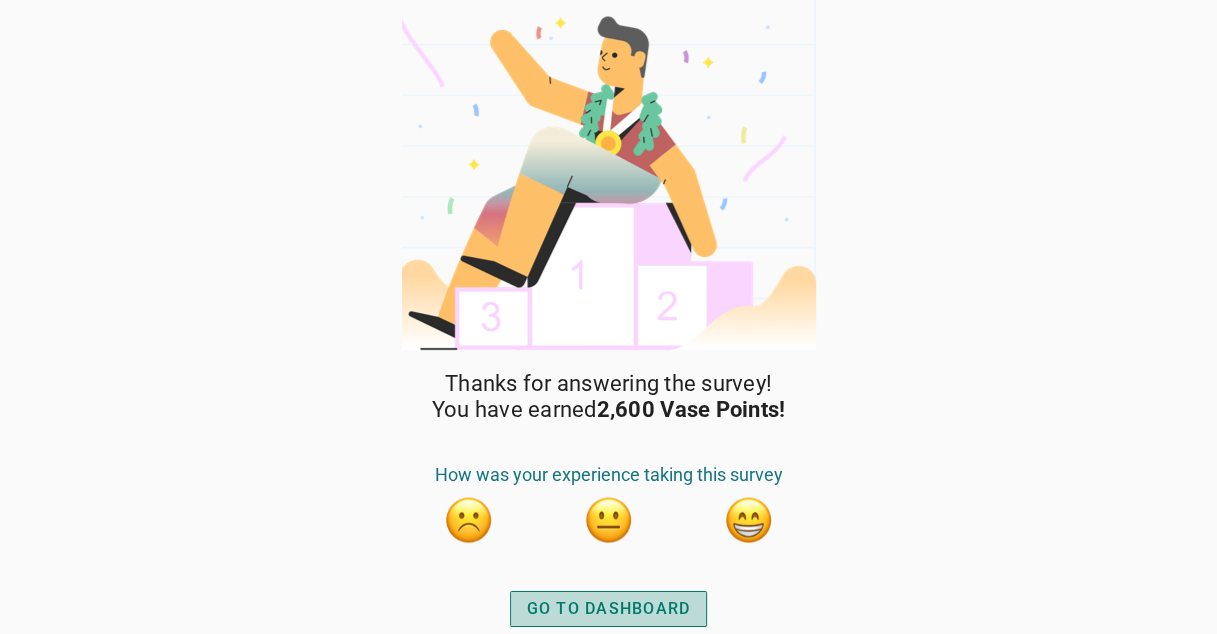 click on "GO TO DASHBOARD" at bounding box center (609, 609) 